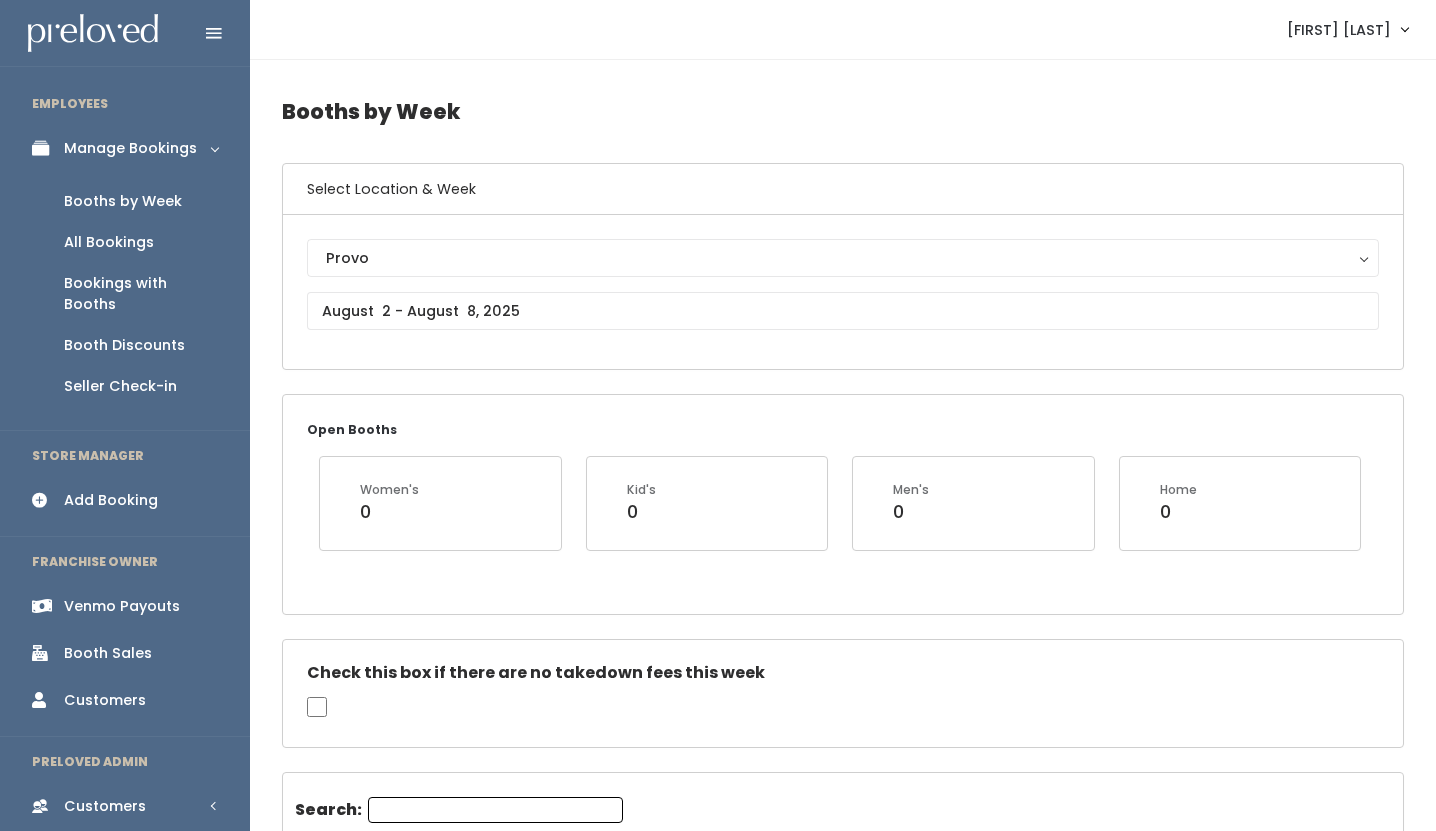 scroll, scrollTop: 0, scrollLeft: 0, axis: both 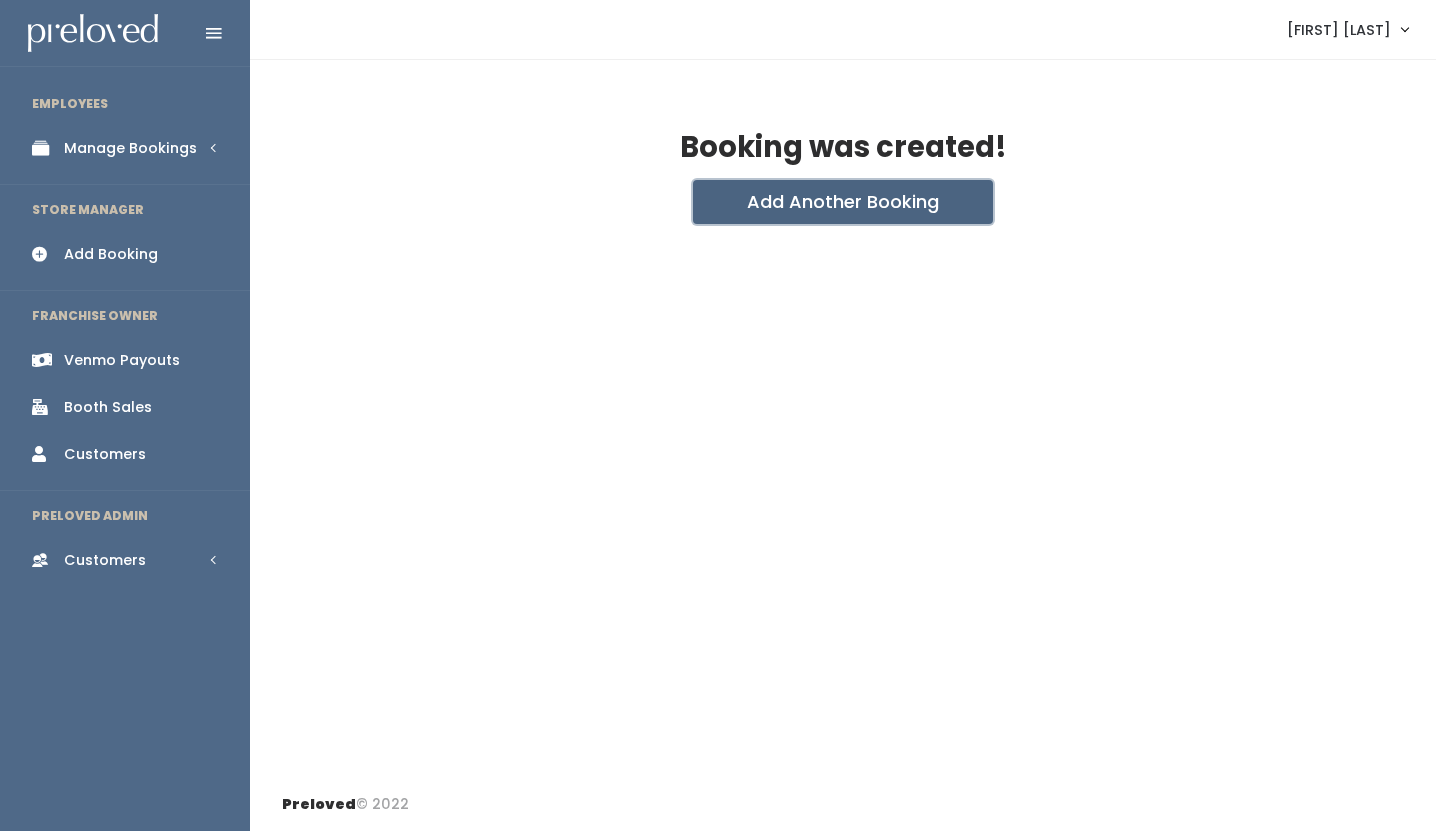 click on "Add Another Booking" at bounding box center [843, 202] 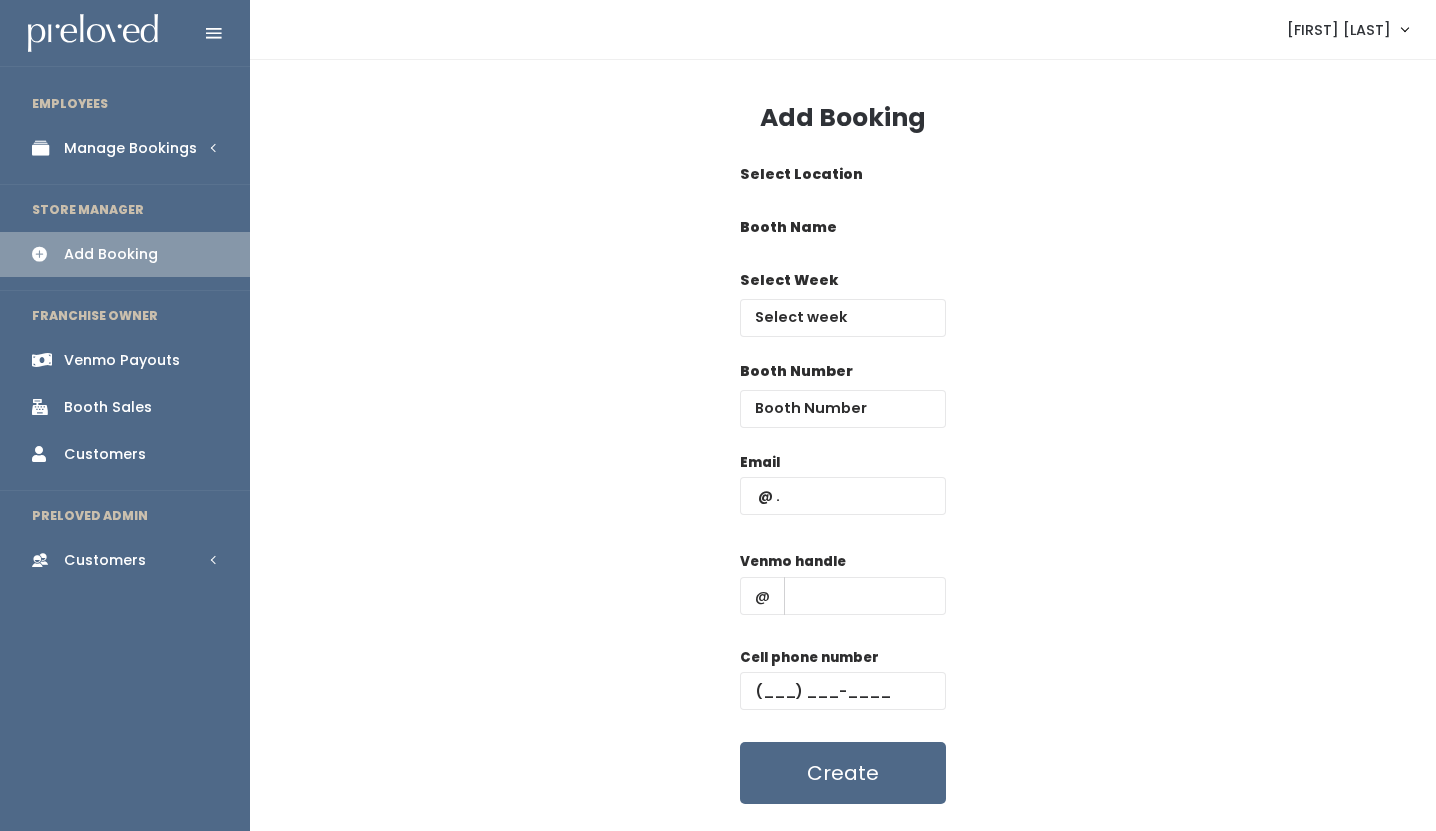 scroll, scrollTop: 0, scrollLeft: 0, axis: both 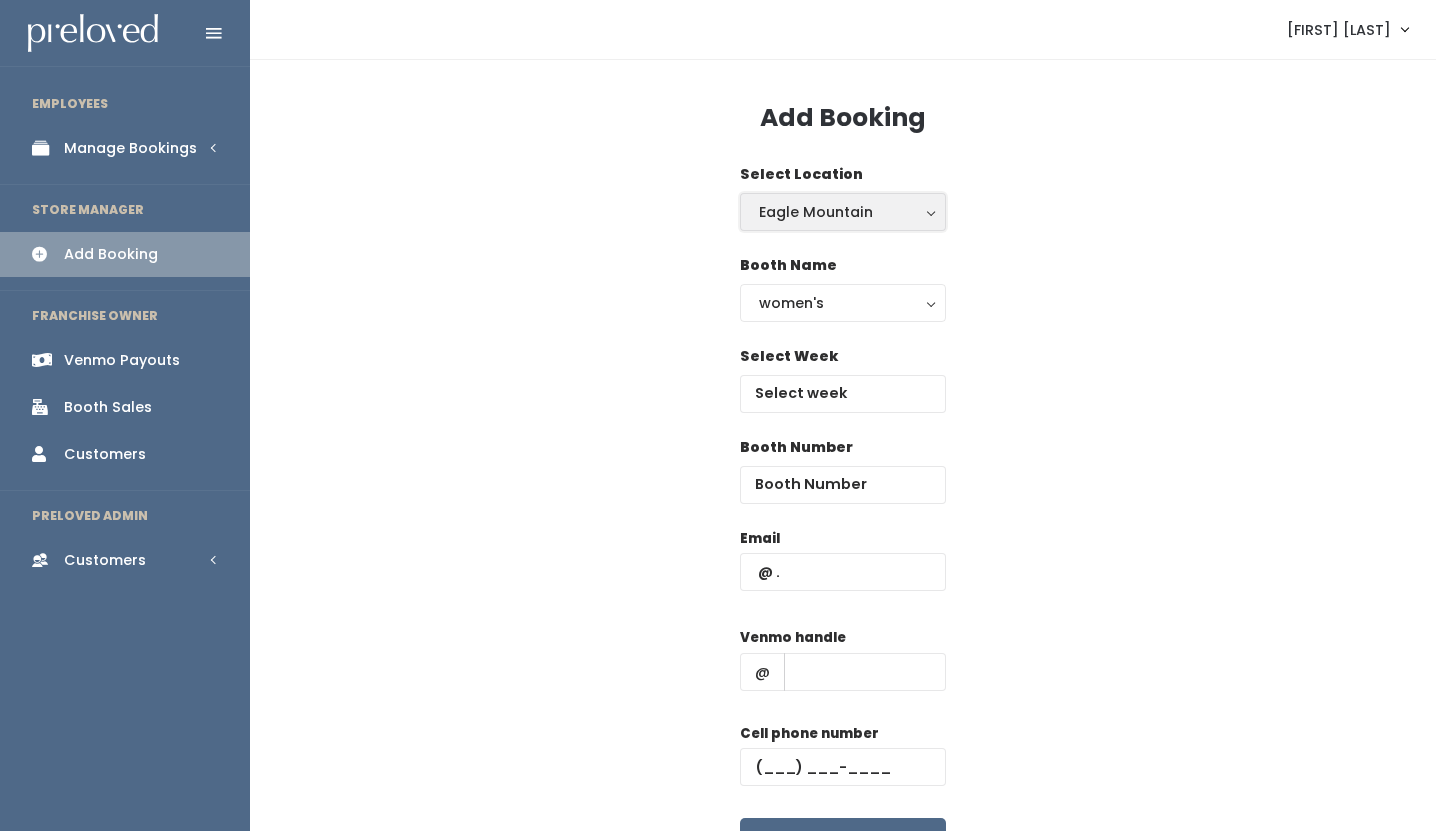 click on "Eagle Mountain" at bounding box center (843, 212) 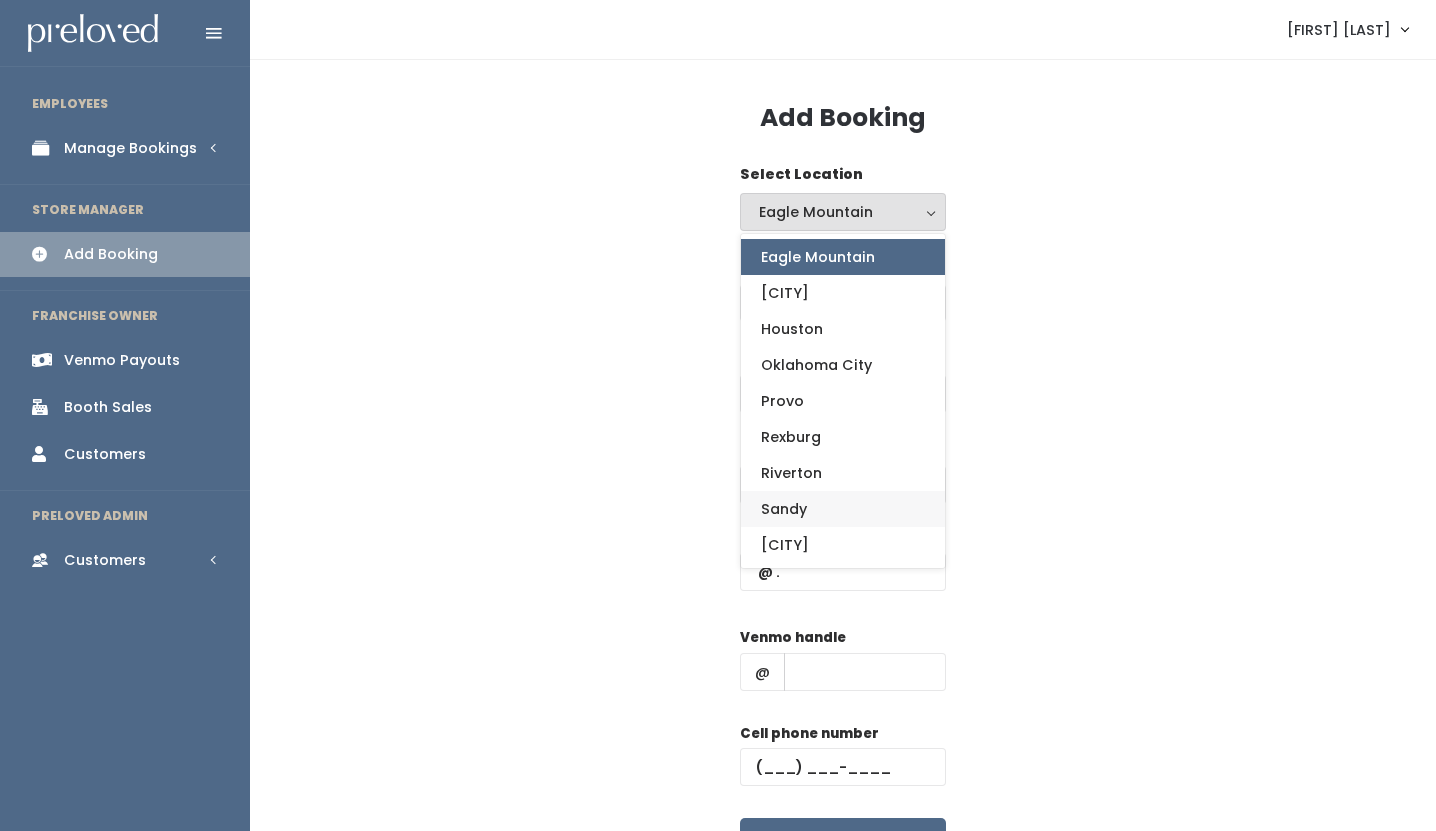 click on "Sandy" at bounding box center [843, 509] 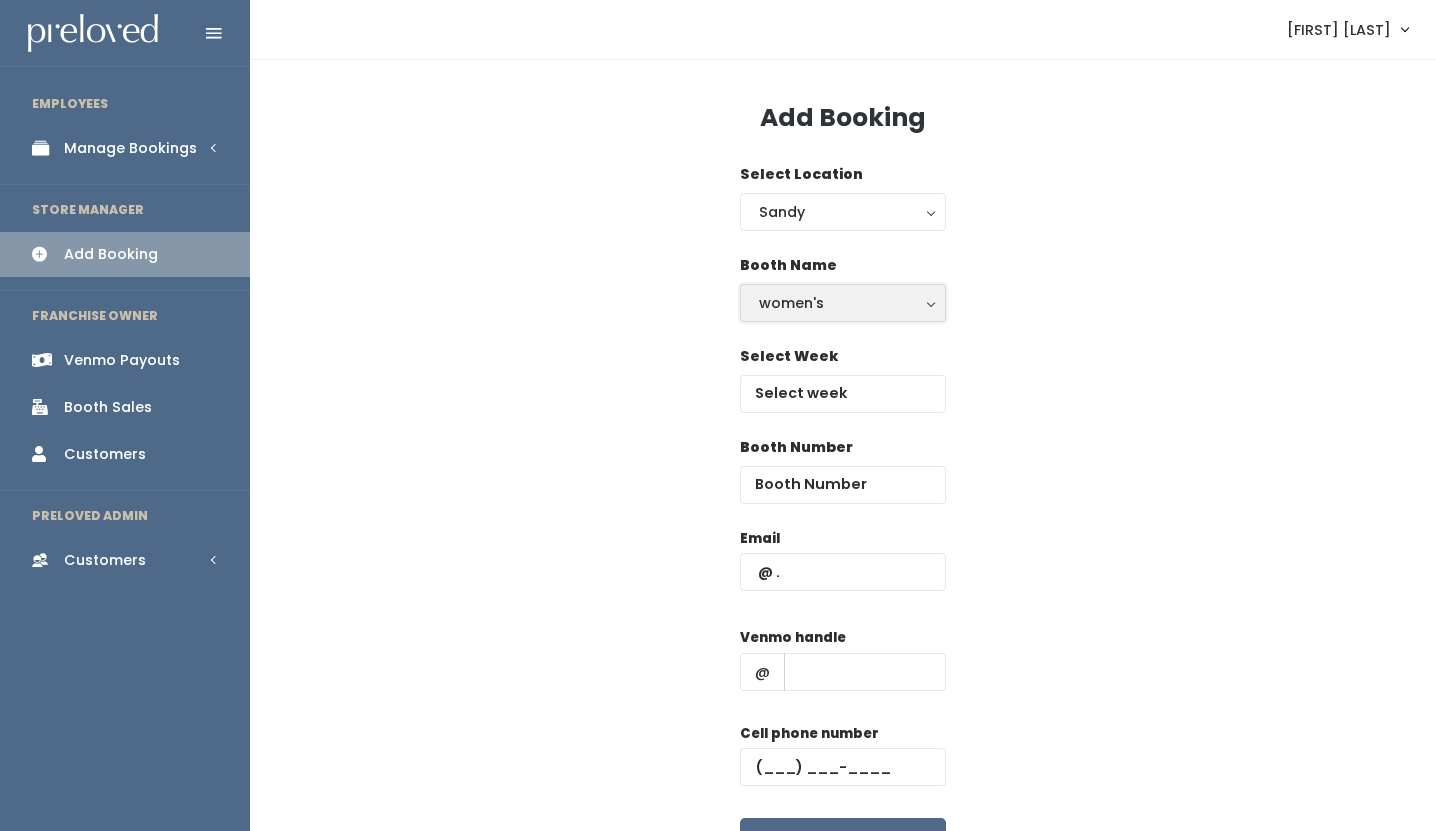 click on "women's" at bounding box center [843, 303] 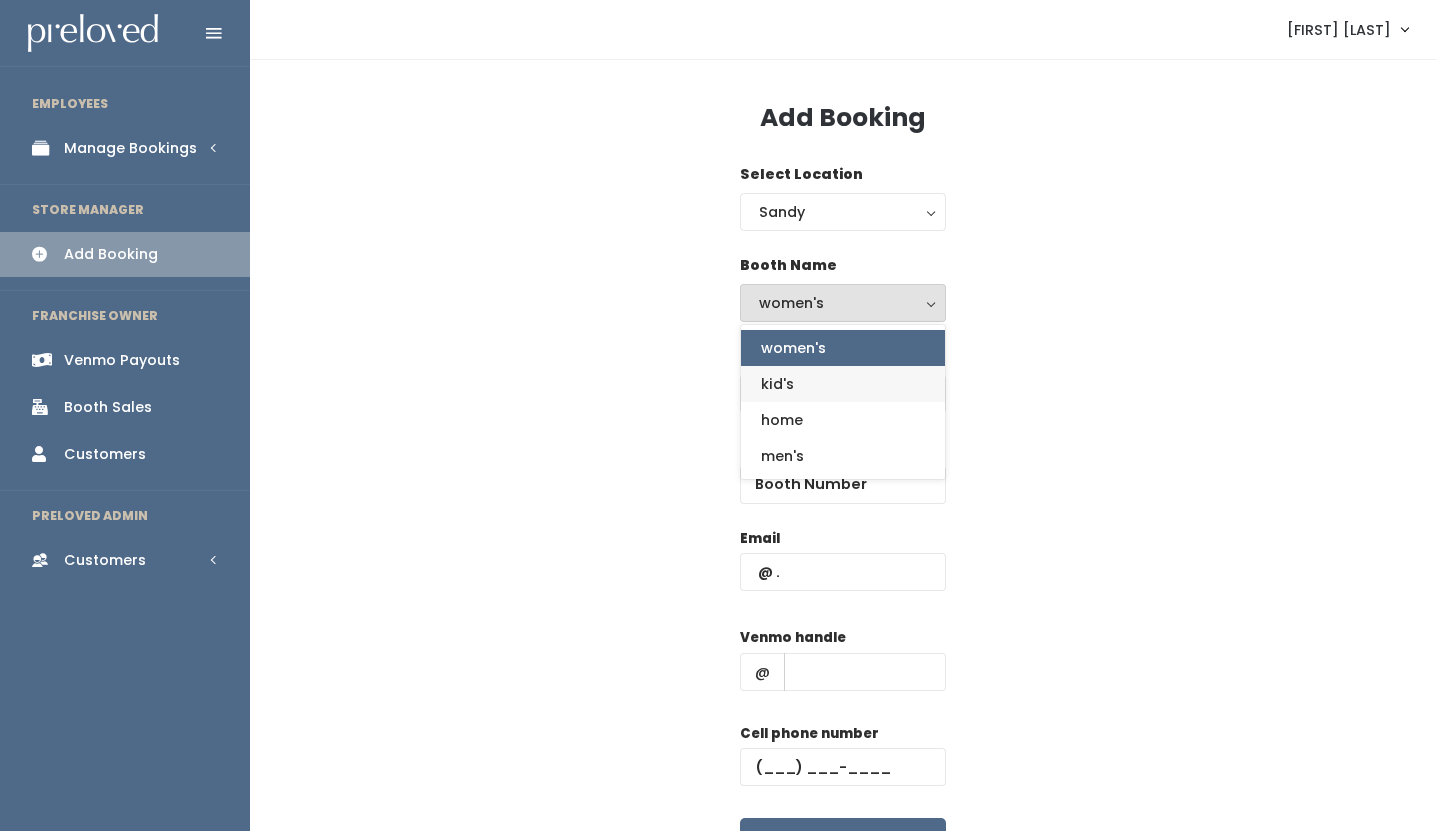 click on "kid's" at bounding box center [843, 384] 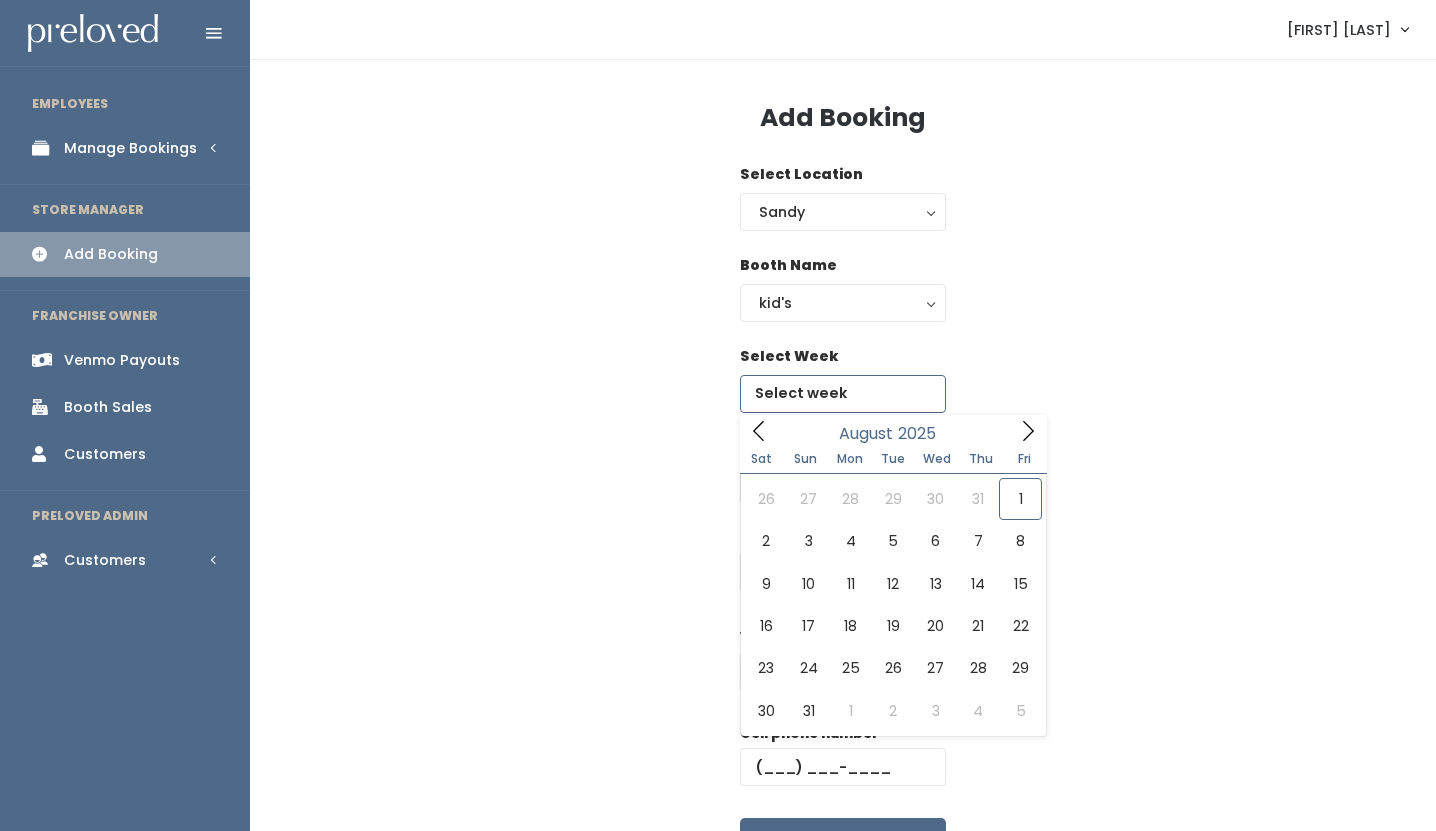 click at bounding box center (843, 394) 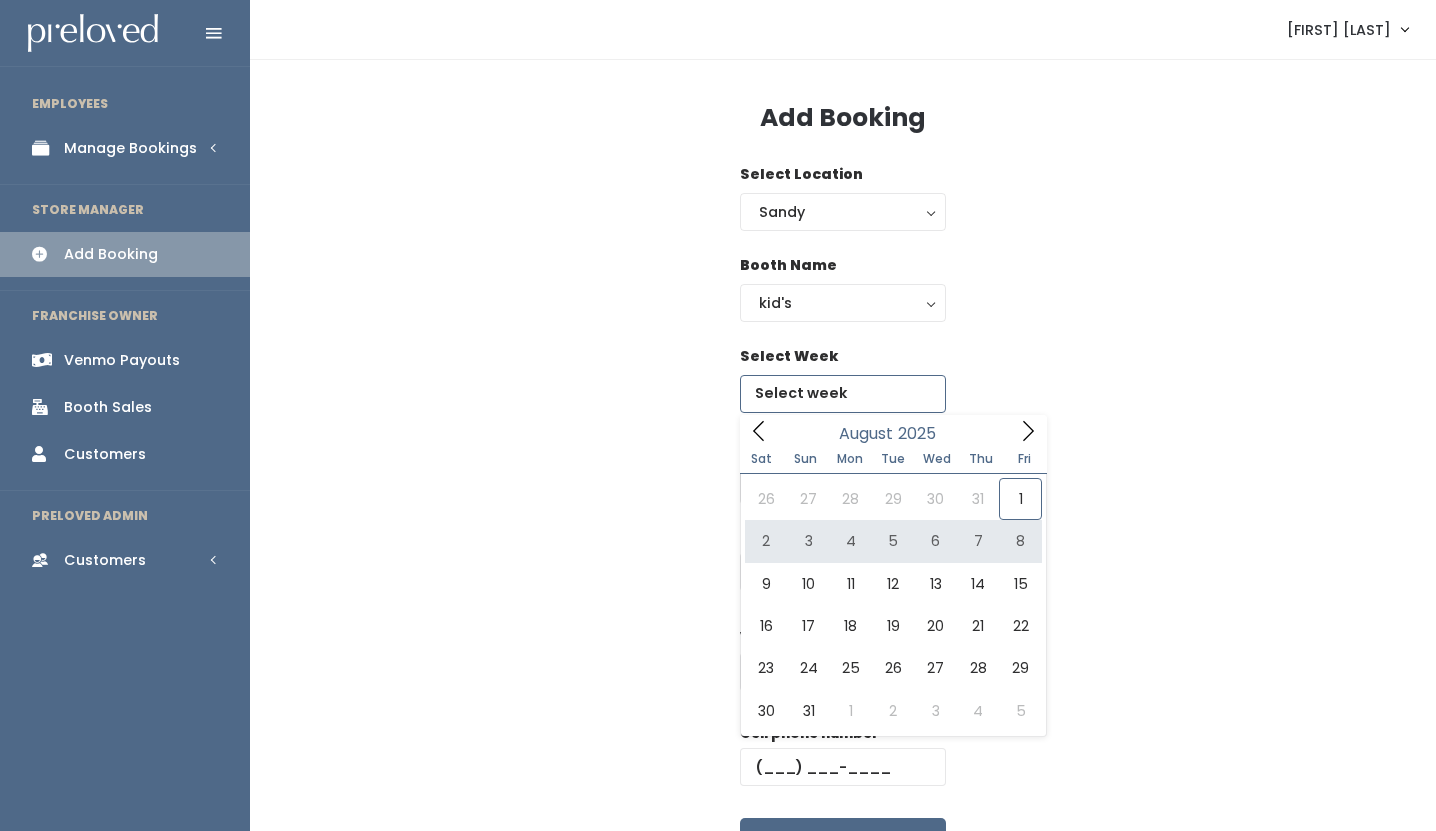 type on "August 2 to August 8" 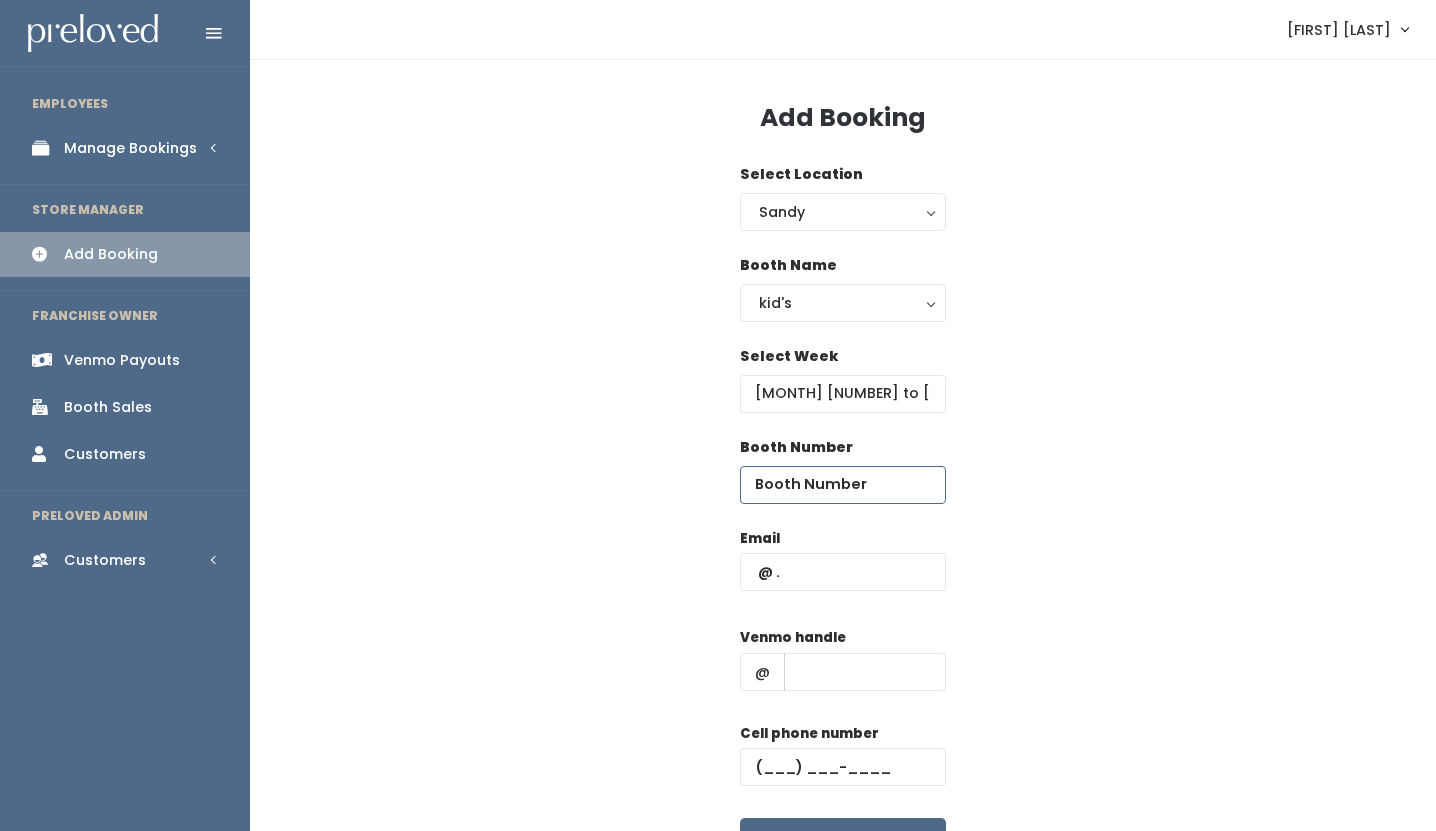 click at bounding box center [843, 485] 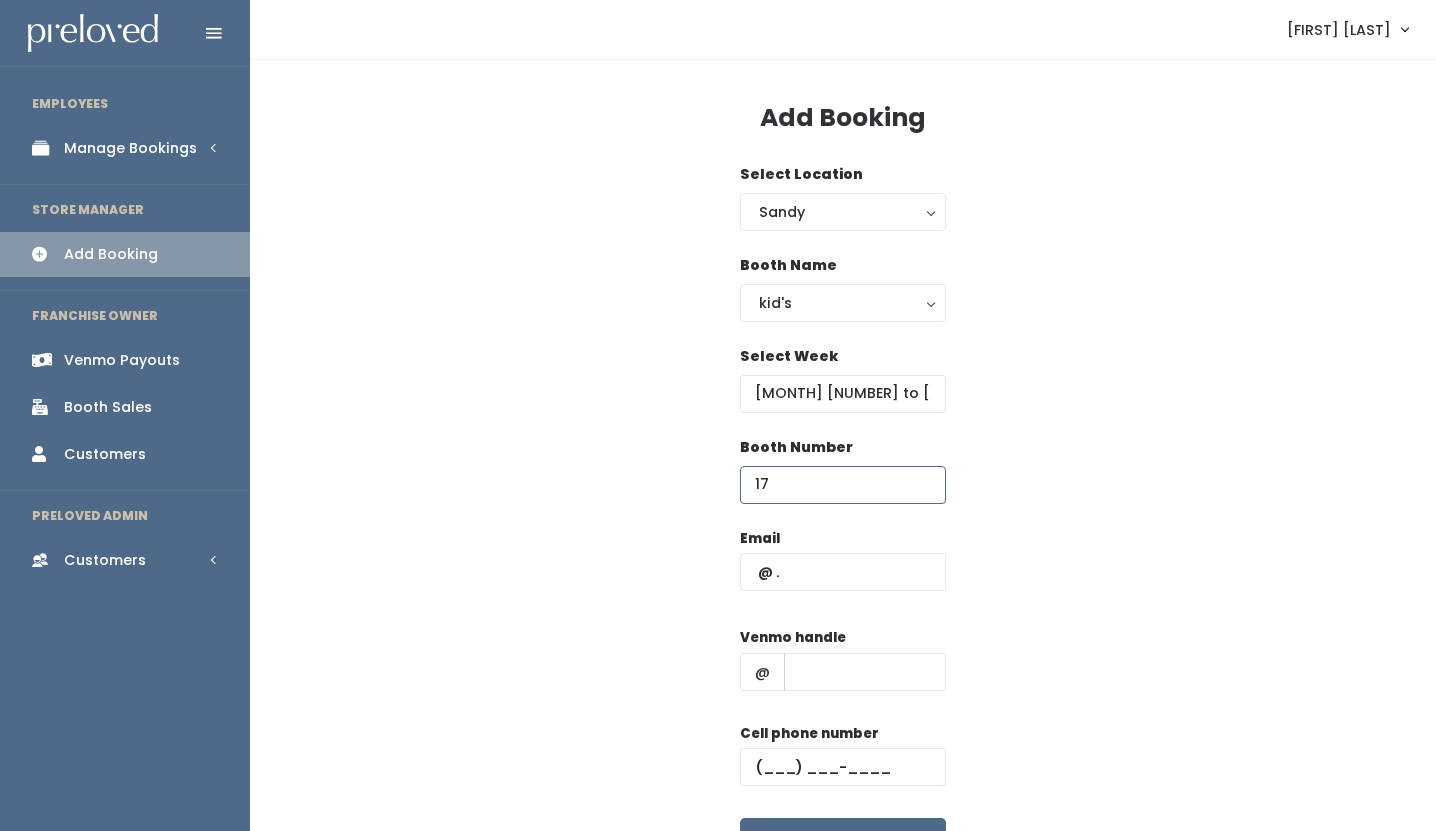 type on "17" 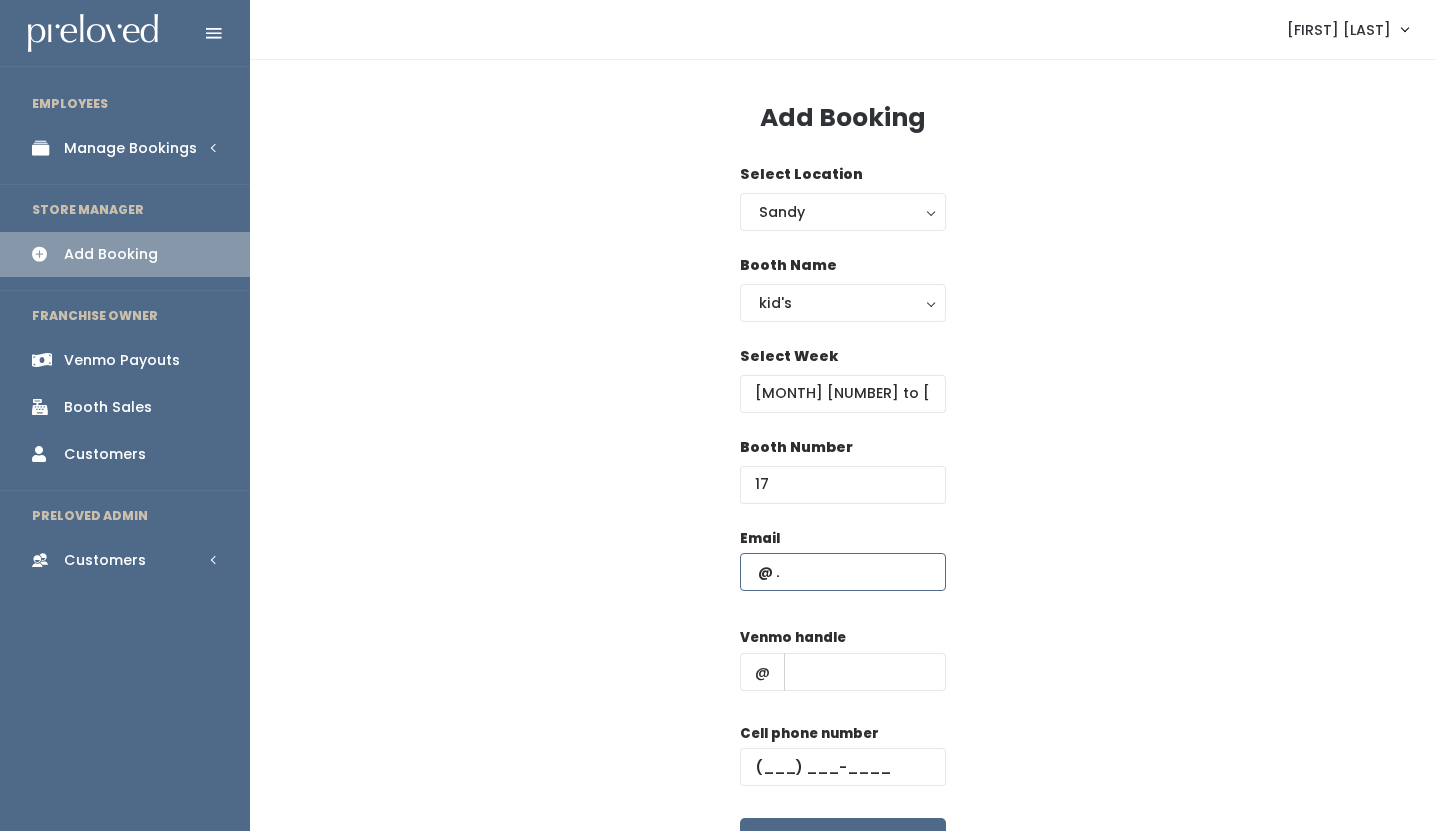 paste on "I’m absolutely loving this place - it’s quickly becoming my new obsession! There’s something so satisfying about getting rewarded for cleaning out my closet. The process is super easy, and I’ve been pleasantly surprised by what sells—it’s not just the high-end name brands! Staff is super friendly and helpful, especially with their marketing." 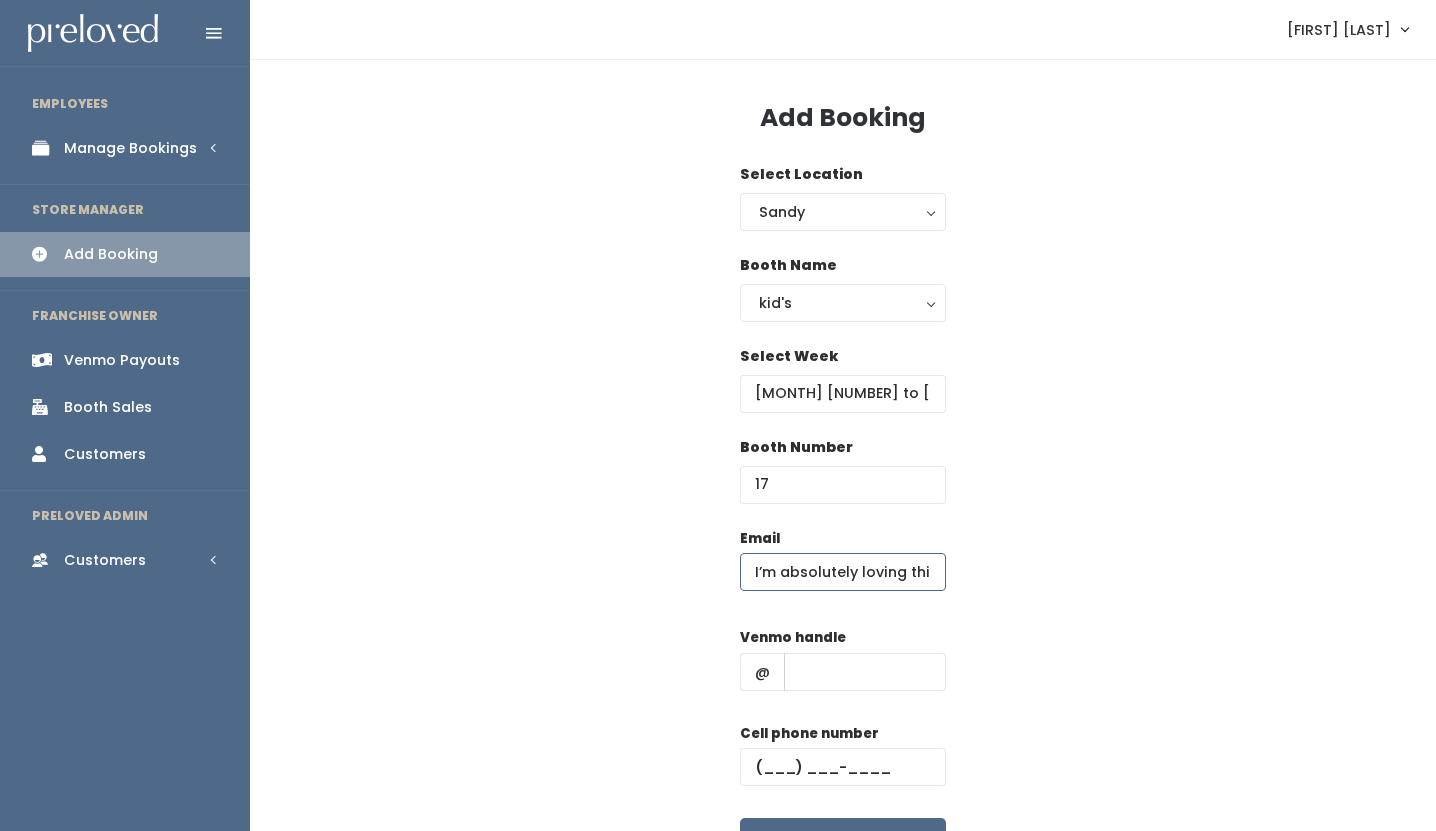 scroll, scrollTop: 0, scrollLeft: 2266, axis: horizontal 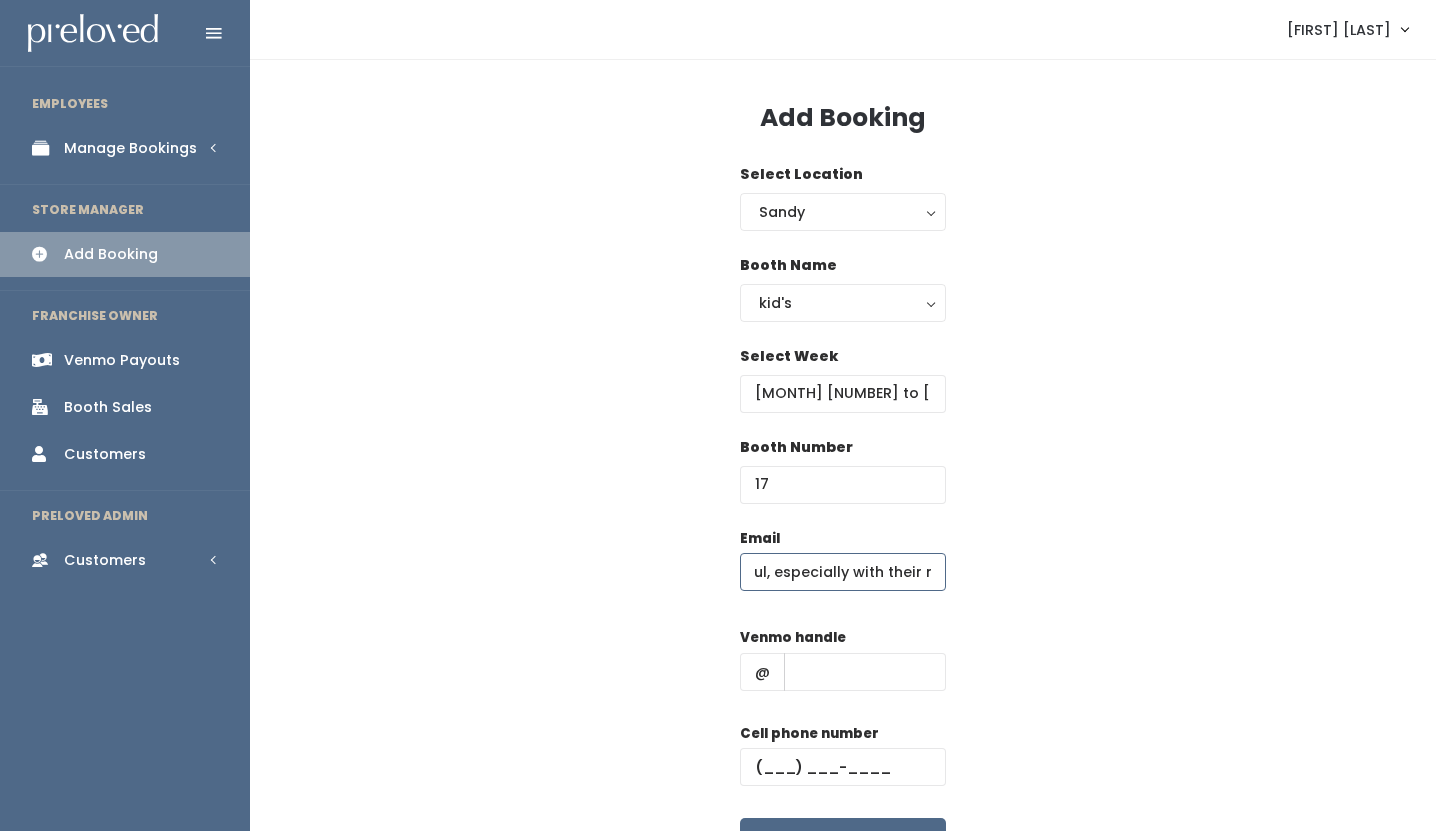click on "I’m absolutely loving this place - it’s quickly becoming my new obsession! There’s something so satisfying about getting rewarded for cleaning out my closet. The process is super easy, and I’ve been pleasantly surprised by what sells—it’s not just the high-end name brands! Staff is super friendly and helpful, especially with their marketing." at bounding box center (843, 572) 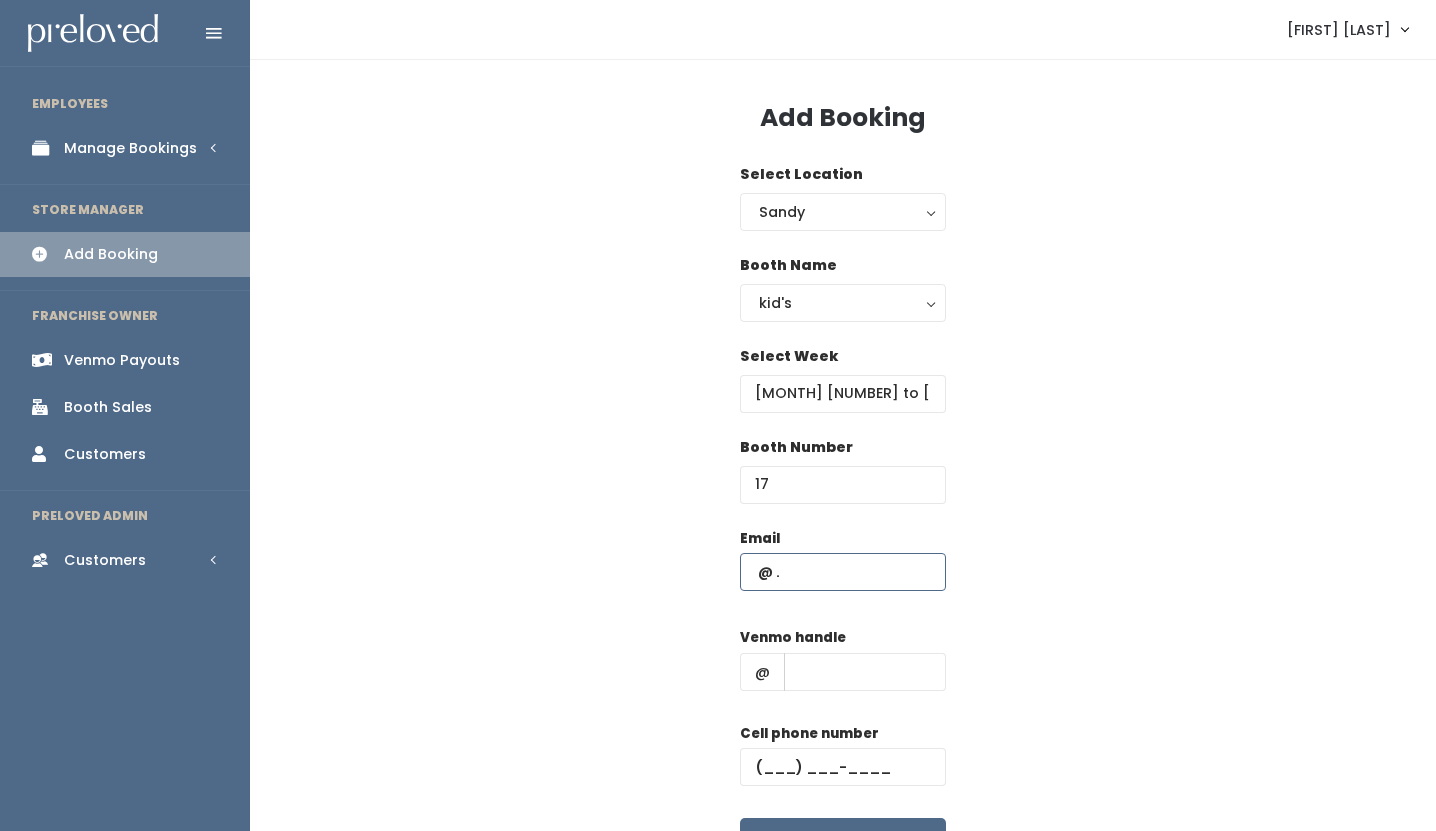 scroll, scrollTop: 0, scrollLeft: 0, axis: both 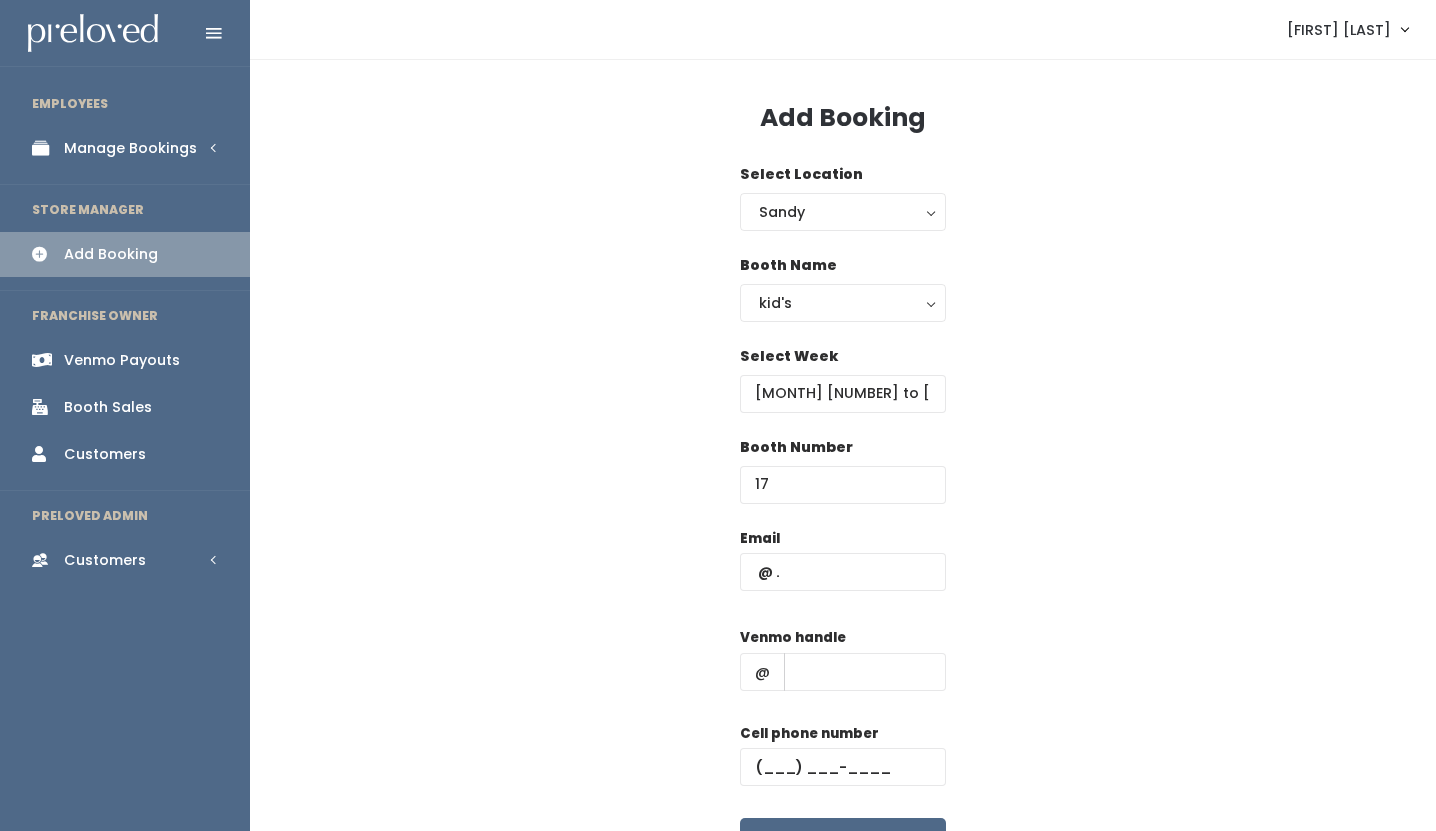 click on "Email" at bounding box center [843, 570] 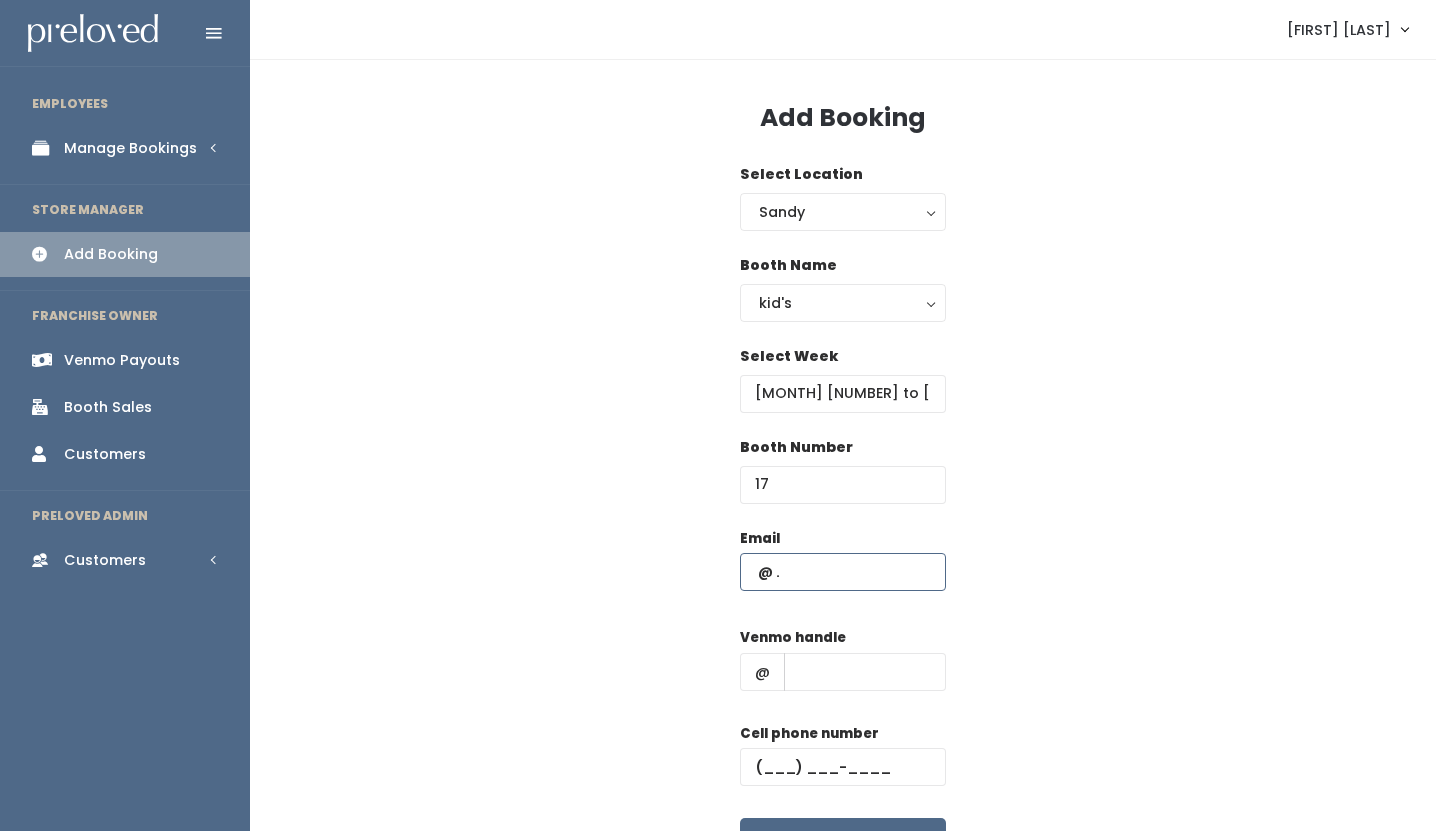 click at bounding box center [843, 572] 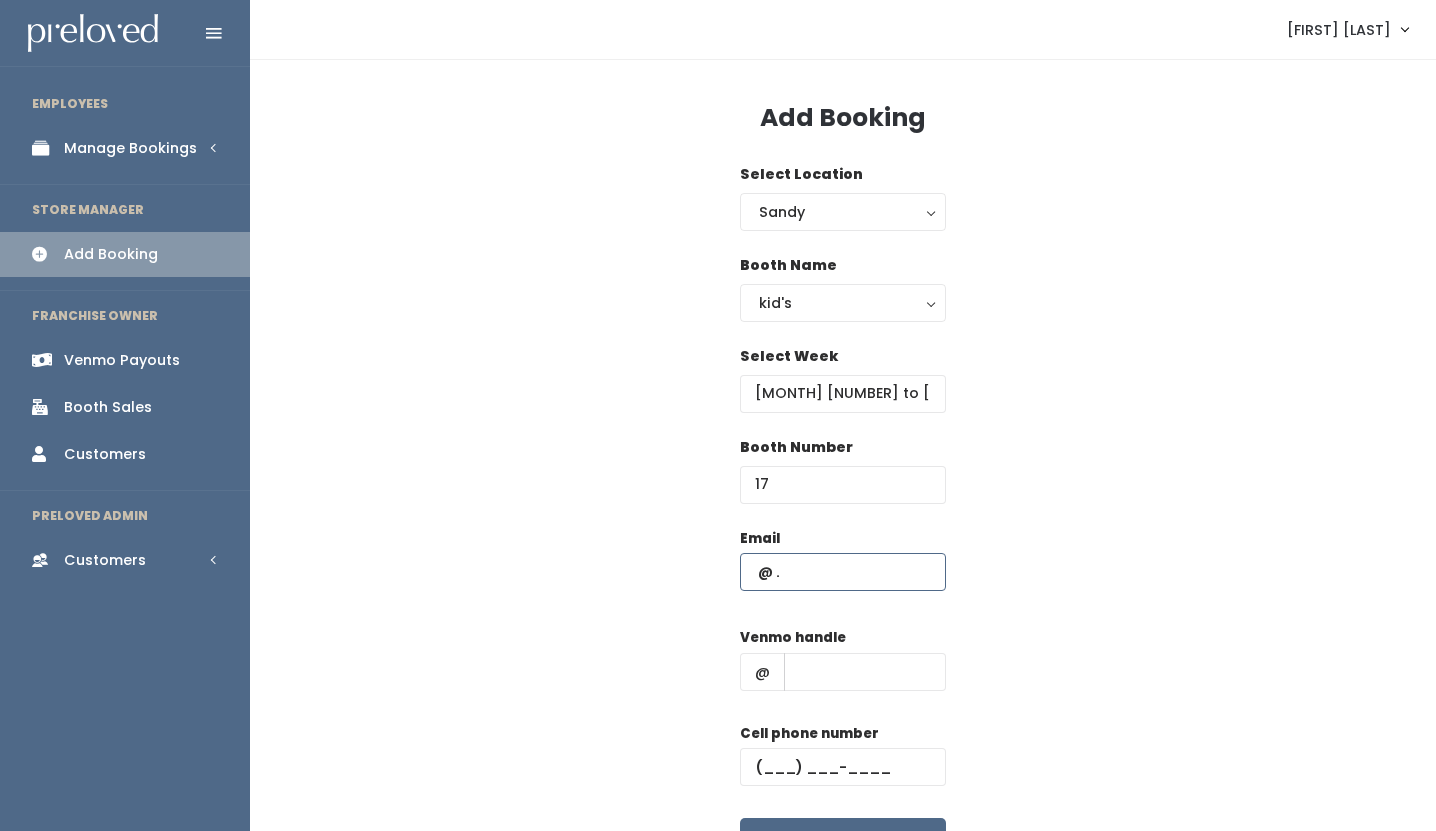 click at bounding box center (843, 572) 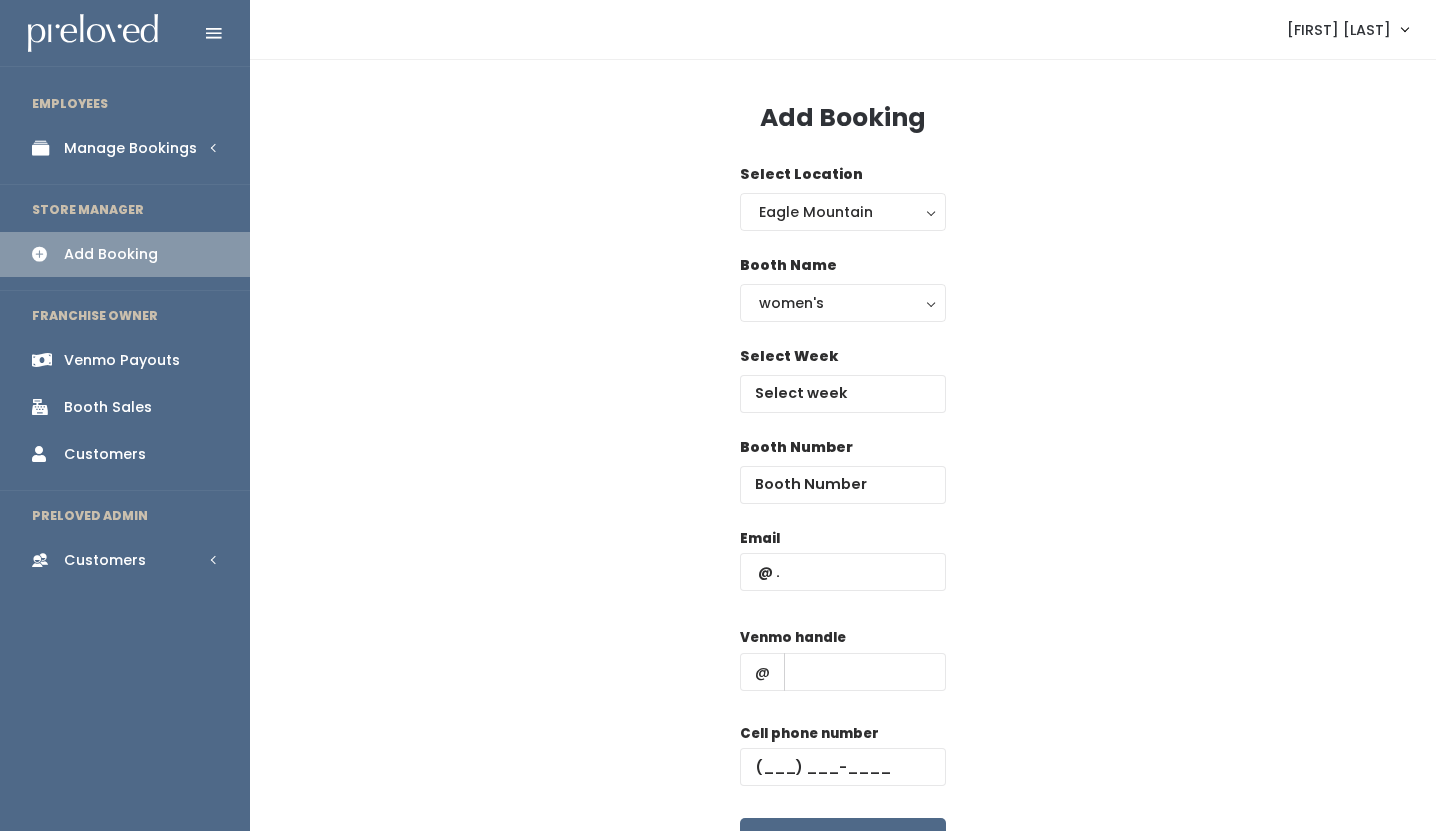 scroll, scrollTop: 0, scrollLeft: 0, axis: both 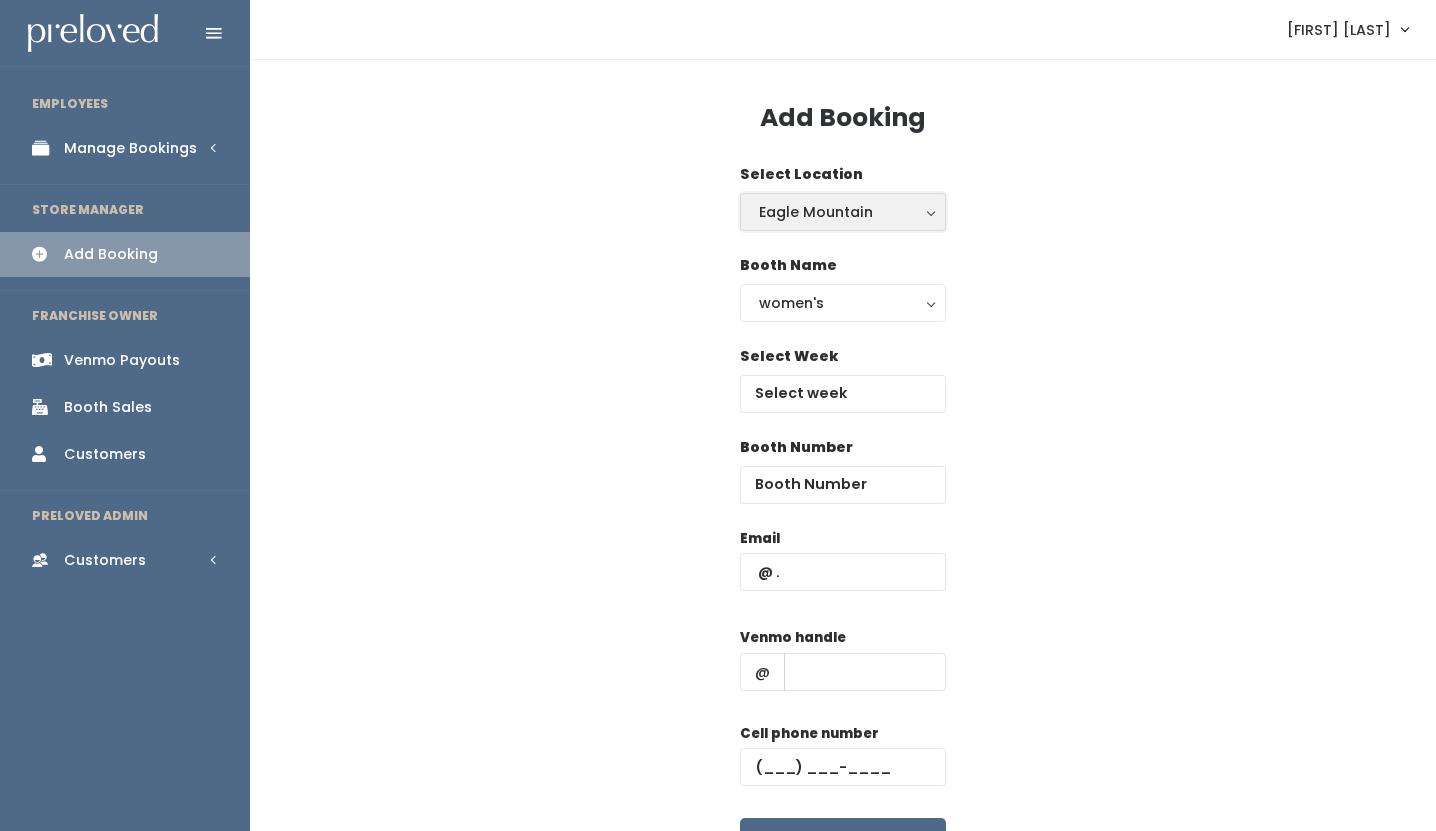 click on "Eagle Mountain" at bounding box center (843, 212) 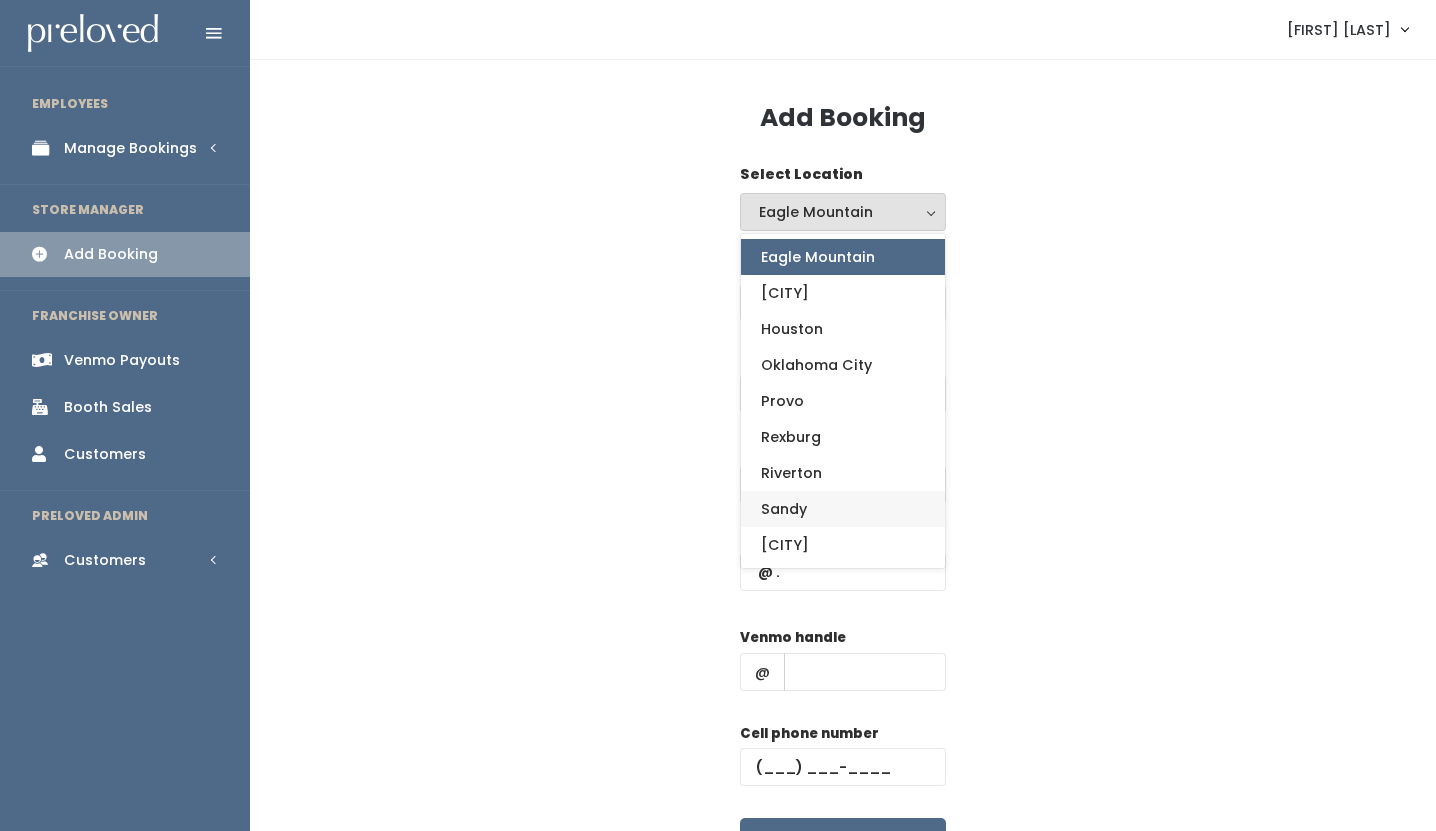 click on "Sandy" at bounding box center (784, 509) 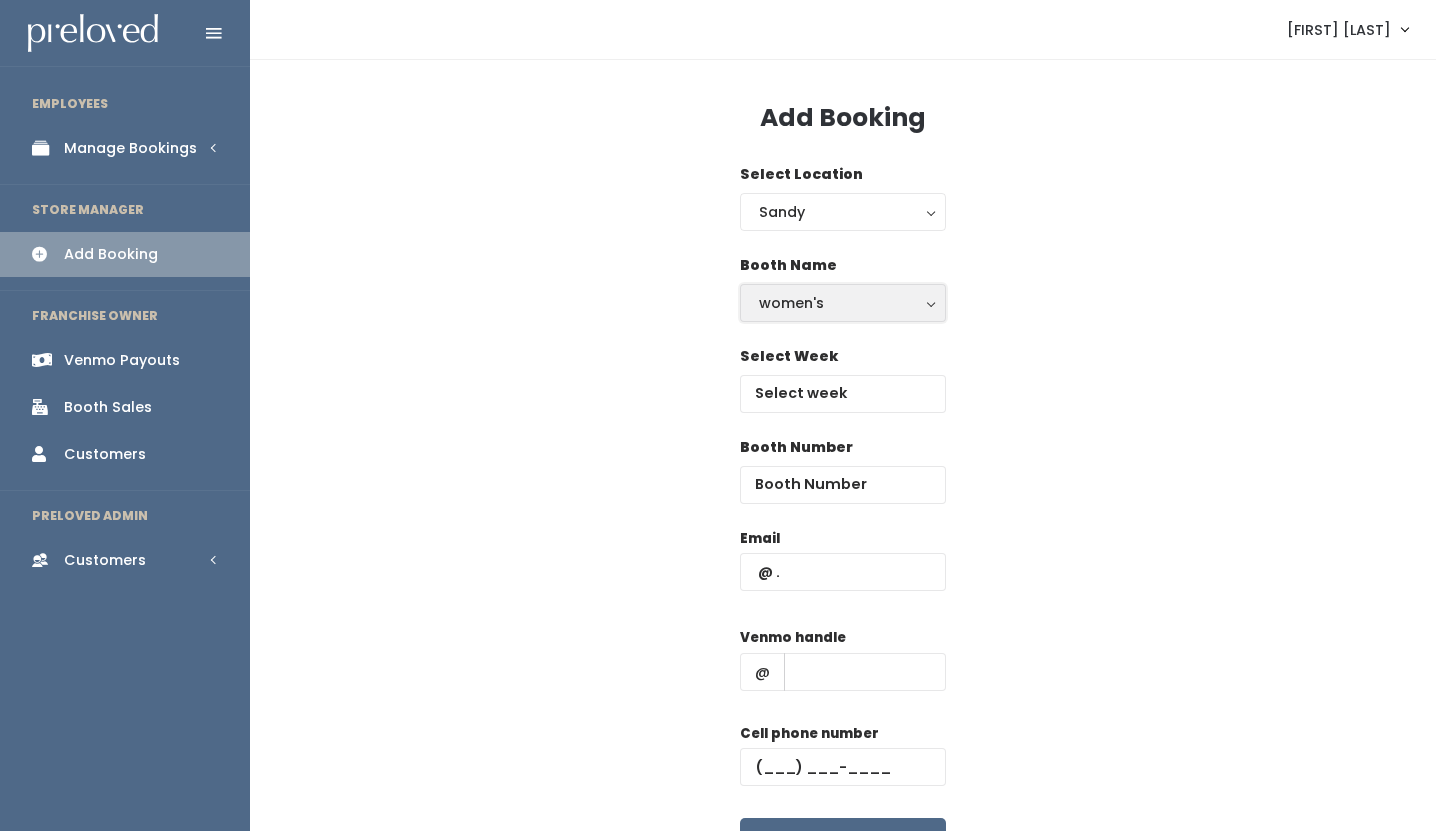 click on "women's" at bounding box center [843, 303] 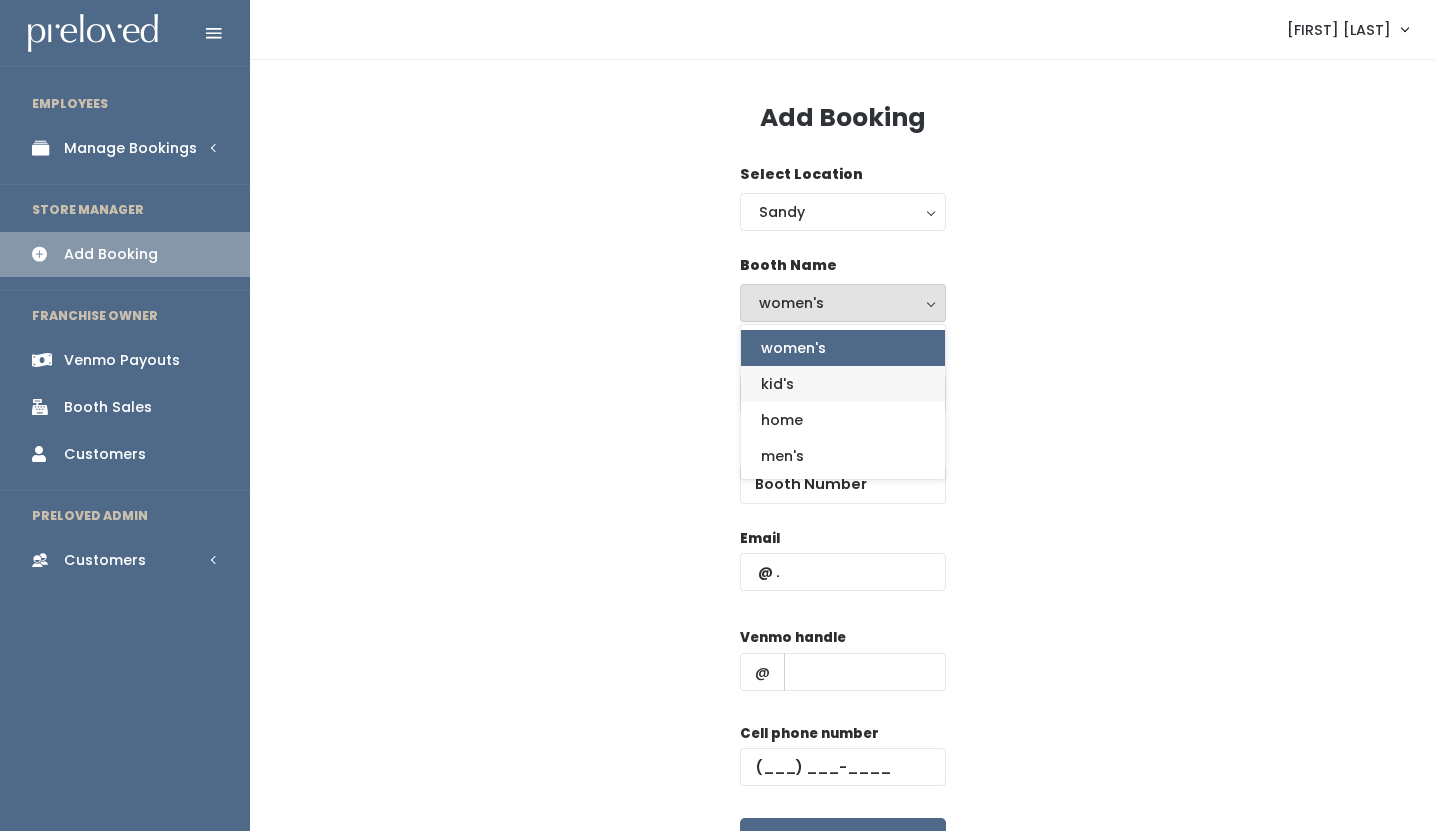 click on "kid's" at bounding box center (843, 384) 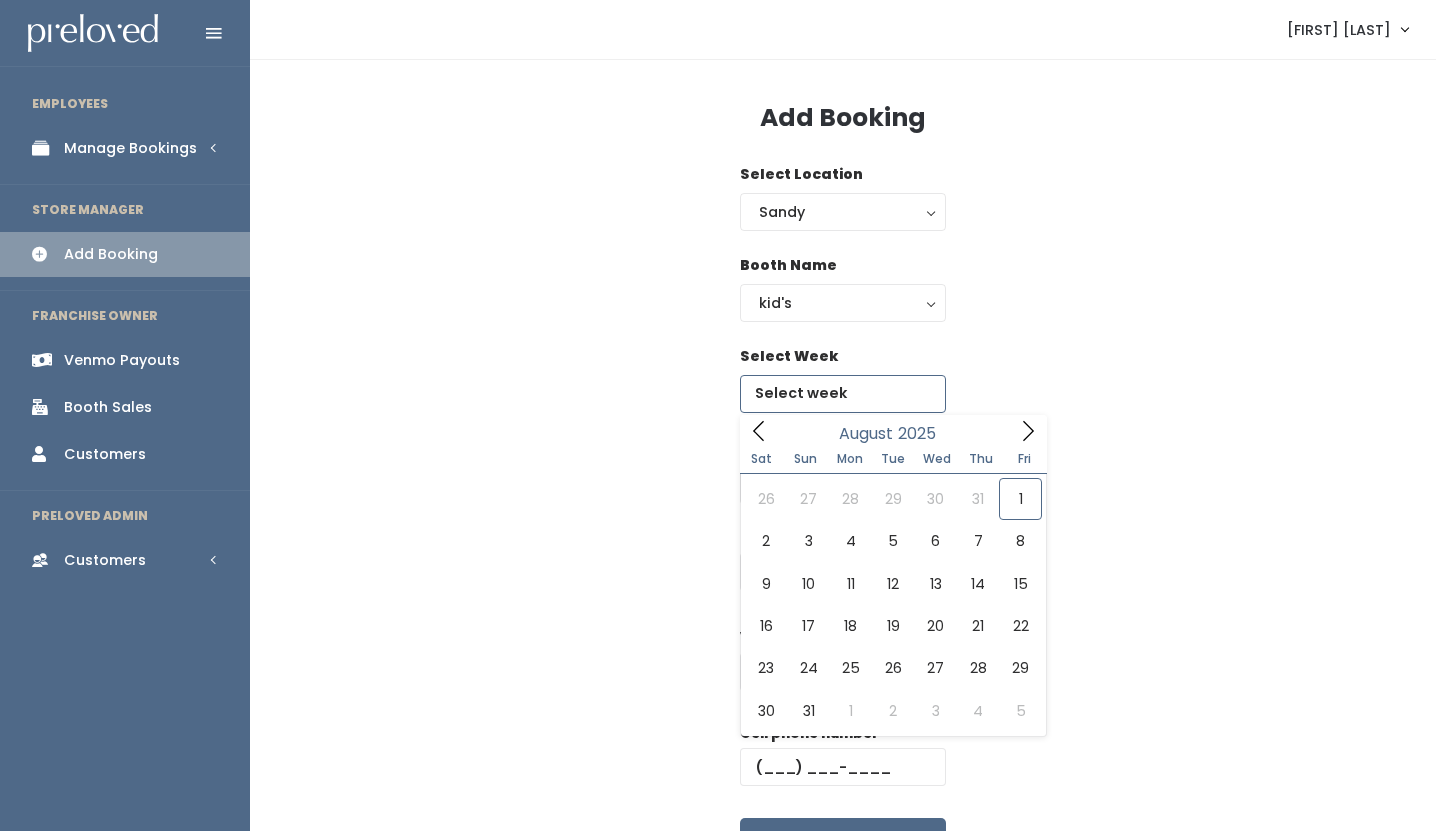 click at bounding box center (843, 394) 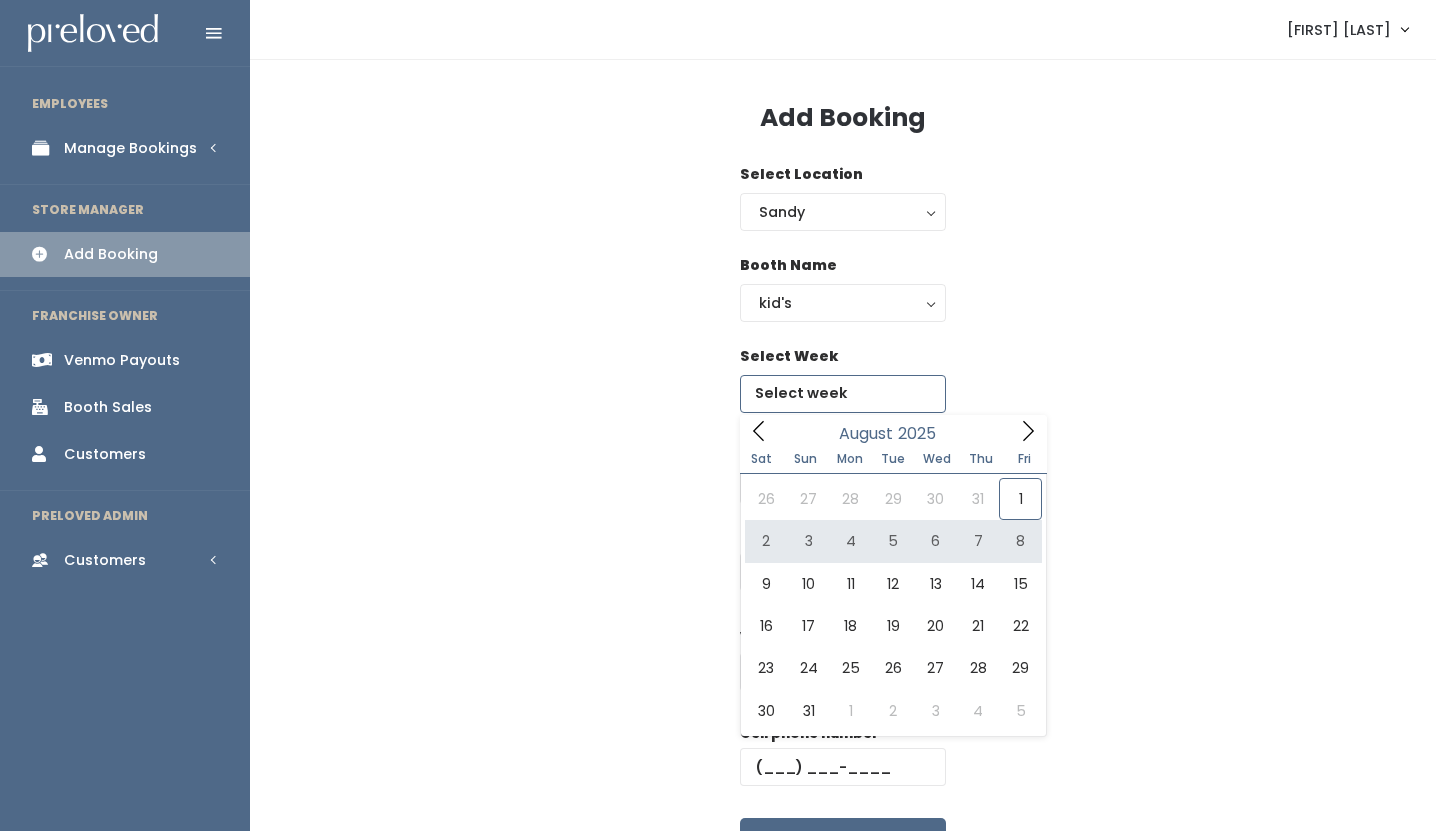 type on "[MONTH] [NUMBER] to [MONTH] [NUMBER]" 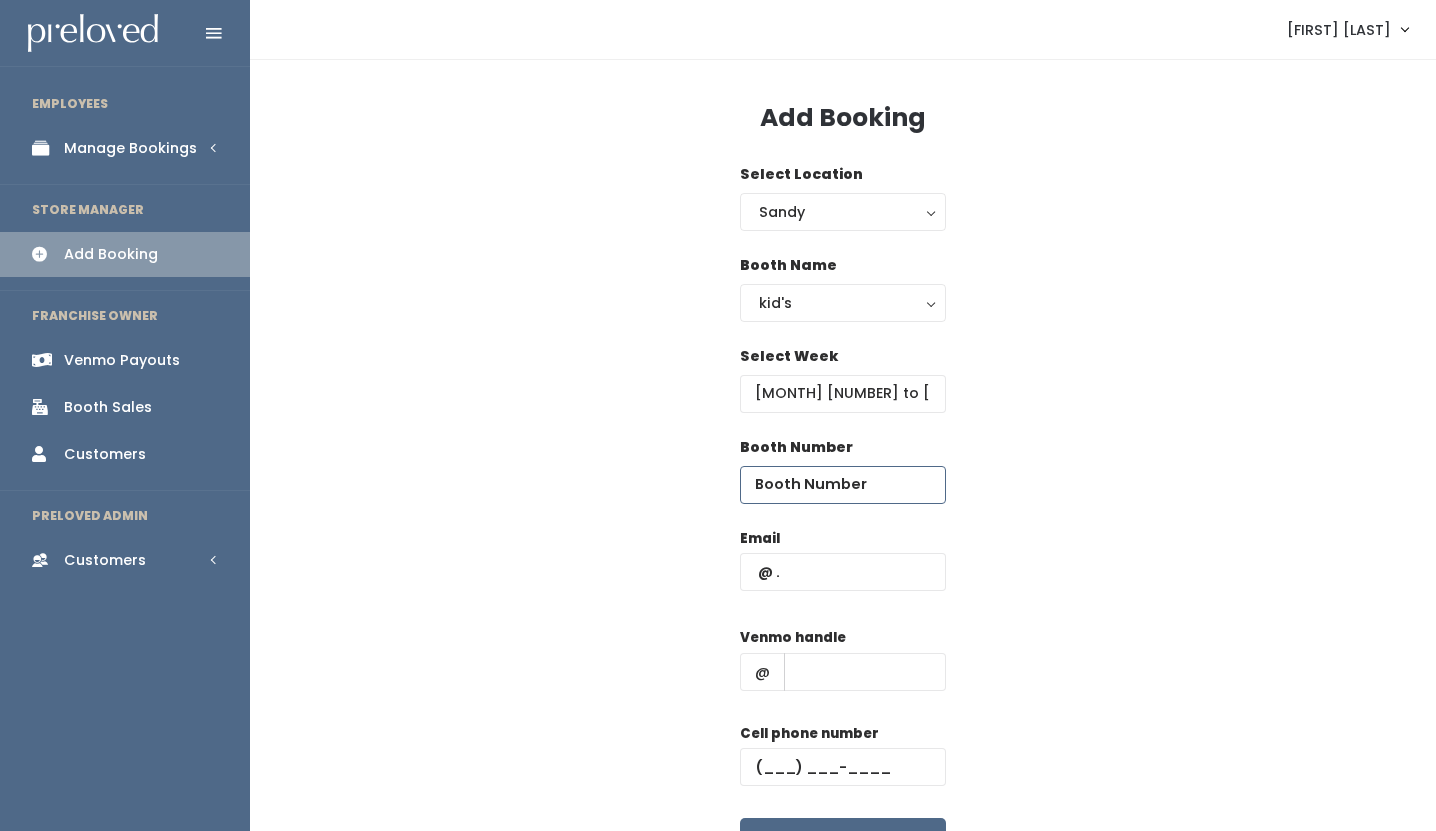 click at bounding box center (843, 485) 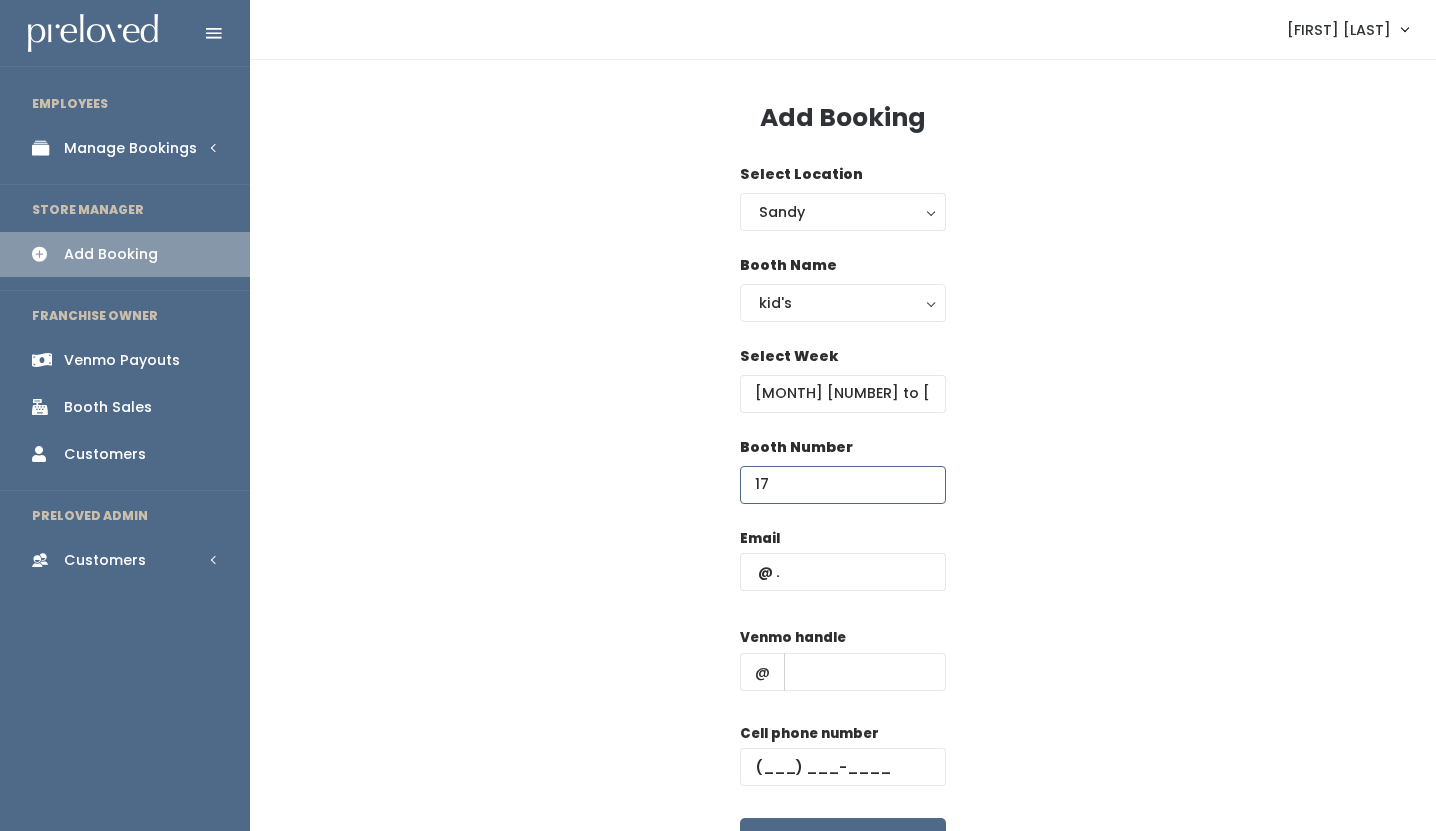 type on "17" 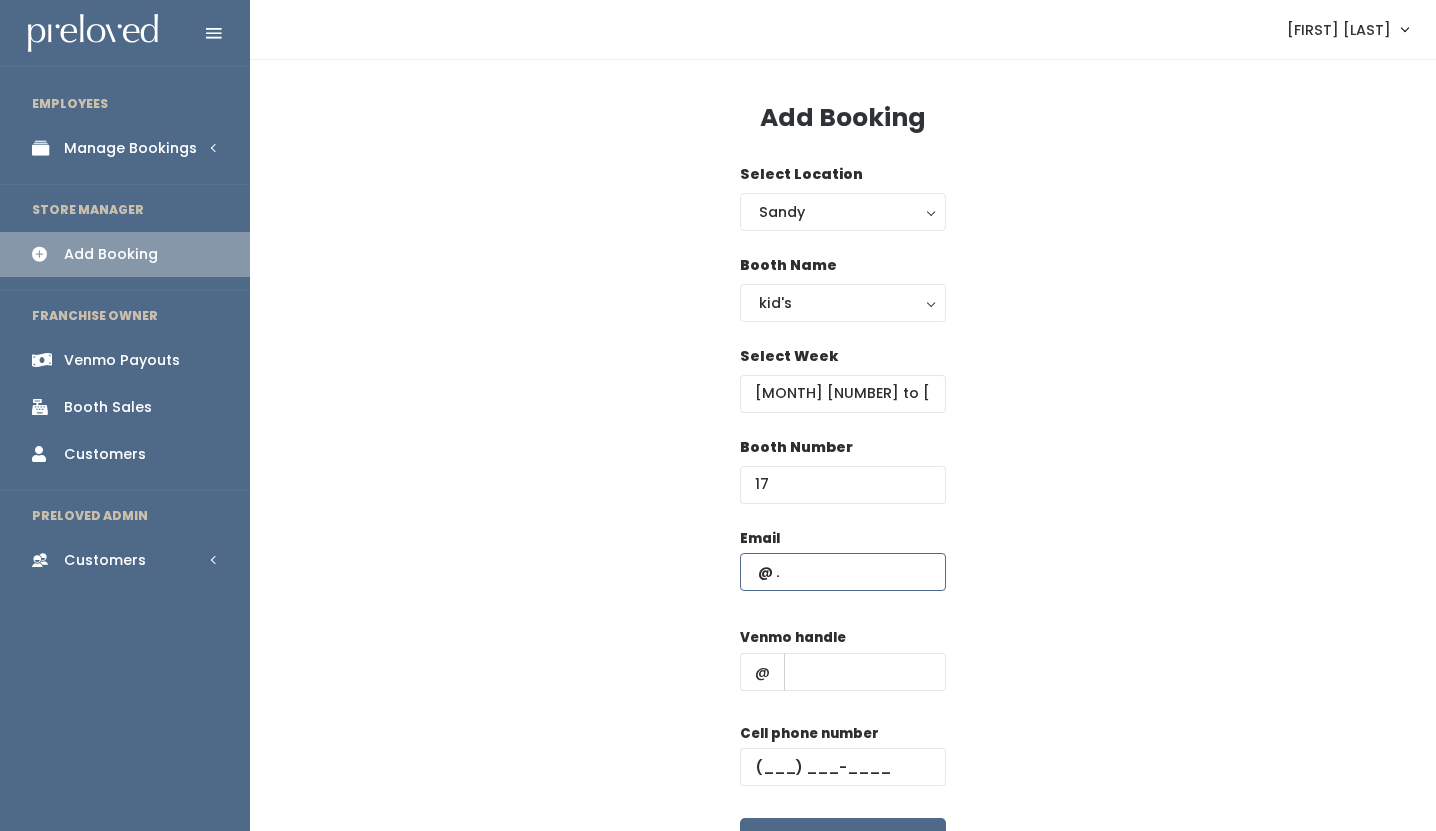 click at bounding box center (843, 572) 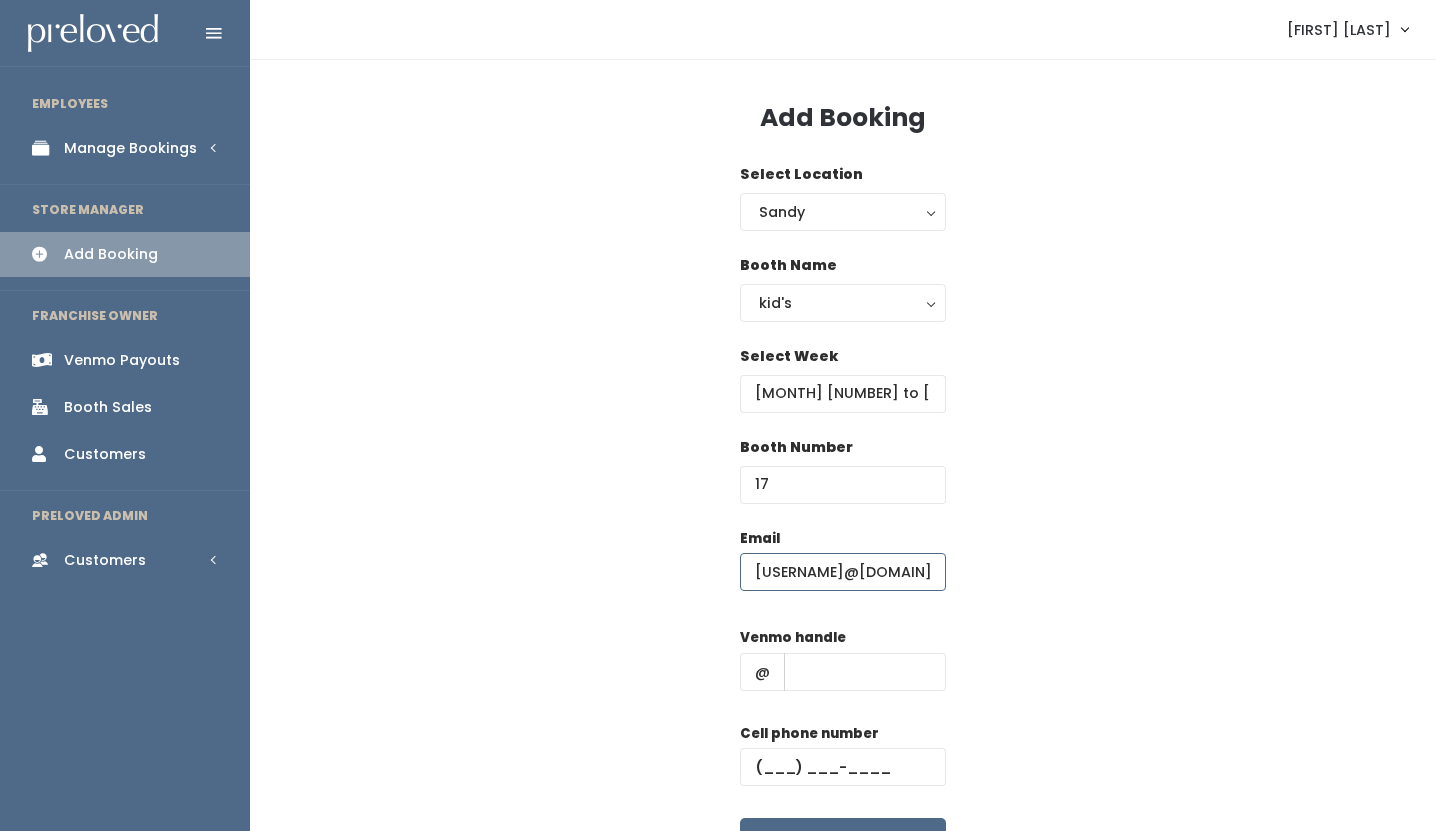 scroll, scrollTop: 0, scrollLeft: 7, axis: horizontal 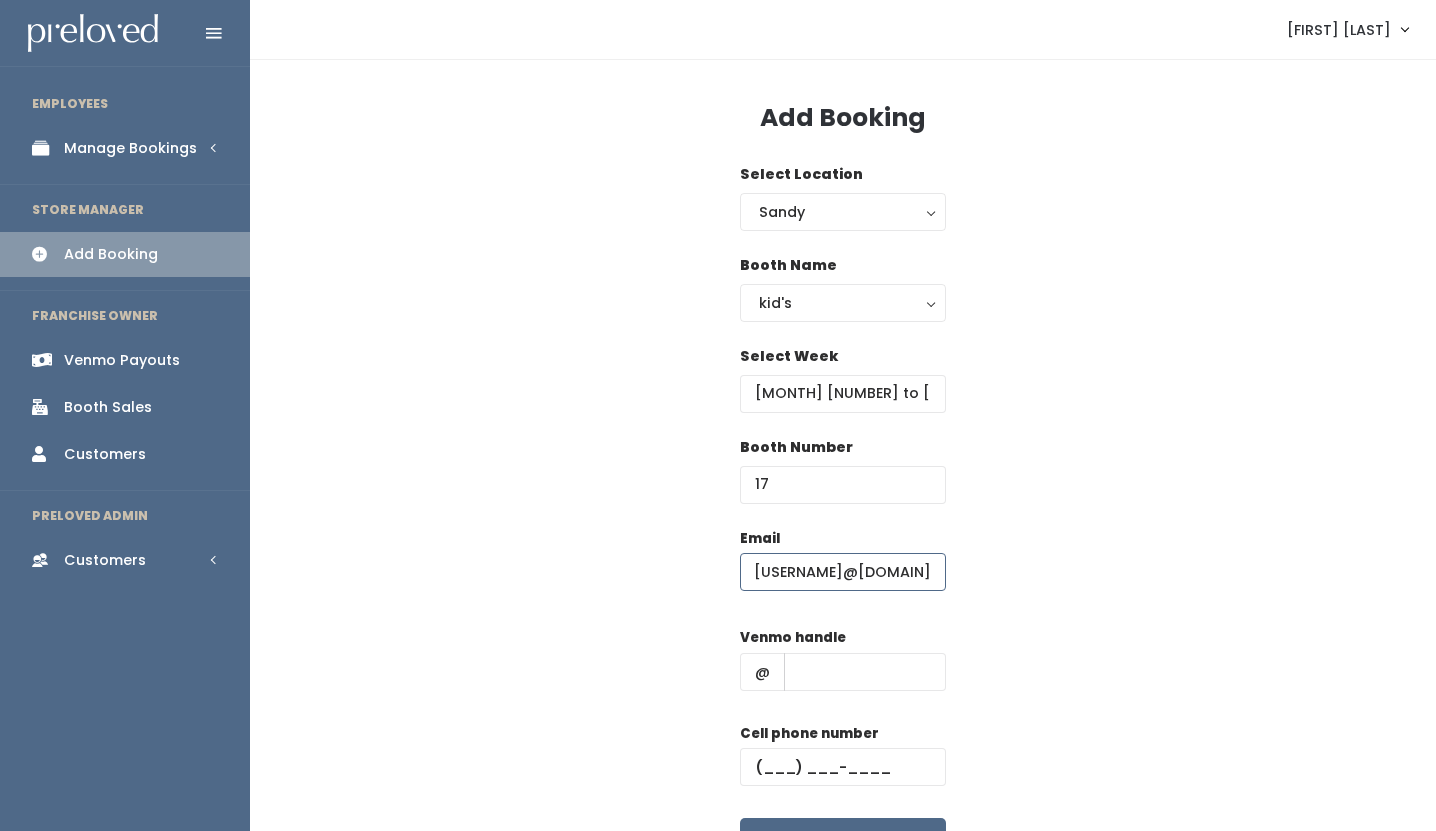 type on "paigelyoung@[EXAMPLE.COM]" 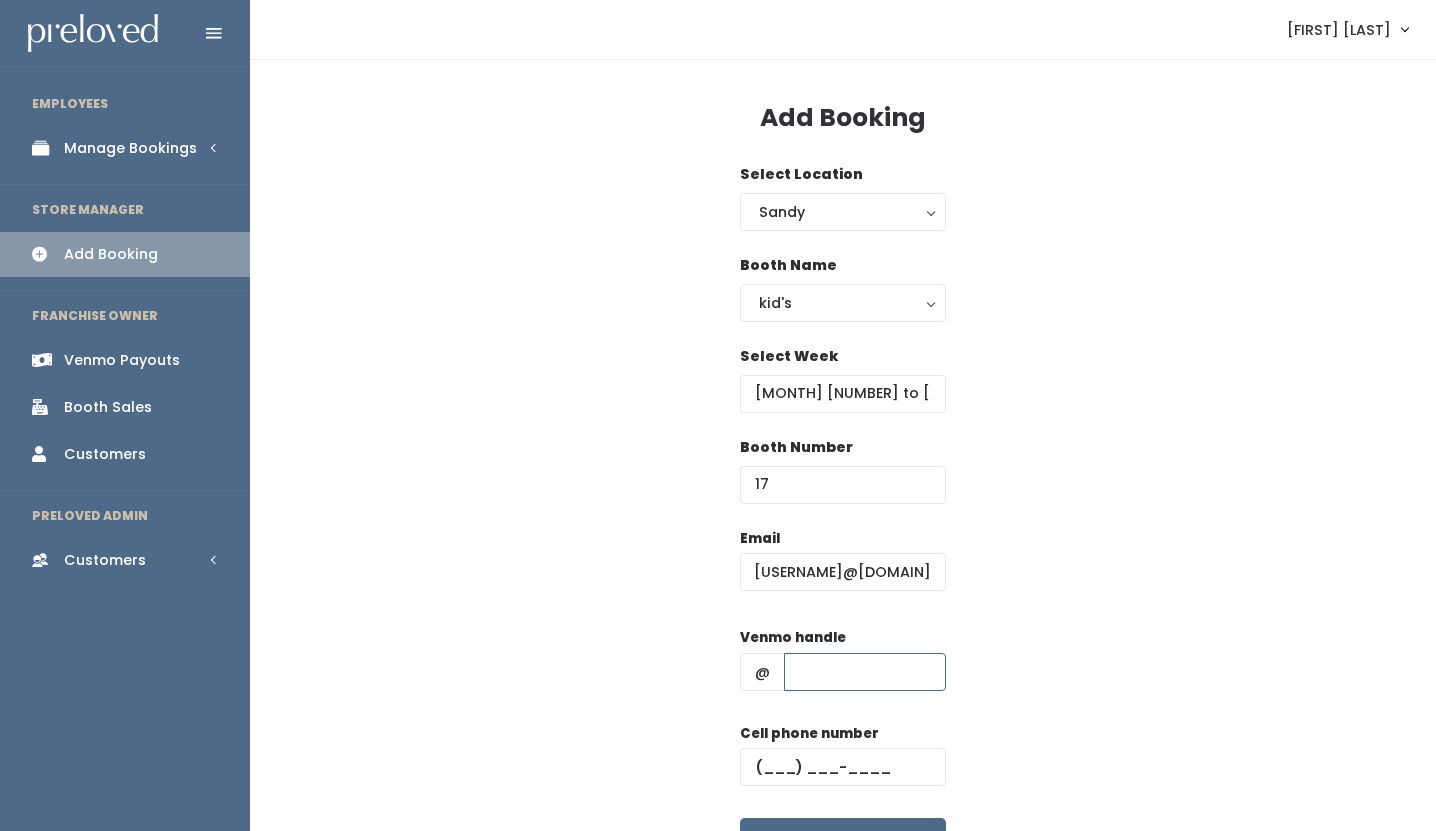 click at bounding box center [865, 672] 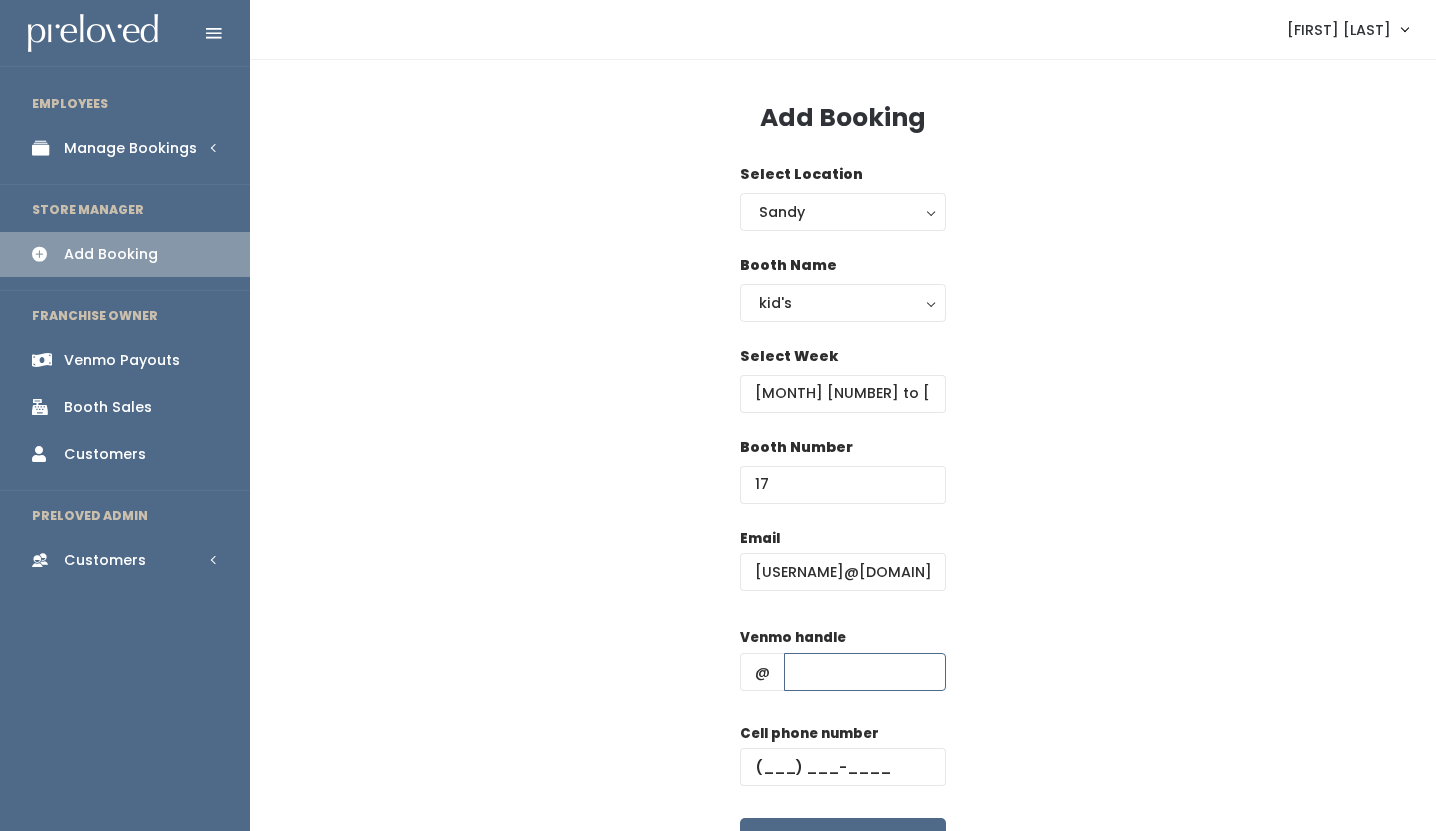click at bounding box center (865, 672) 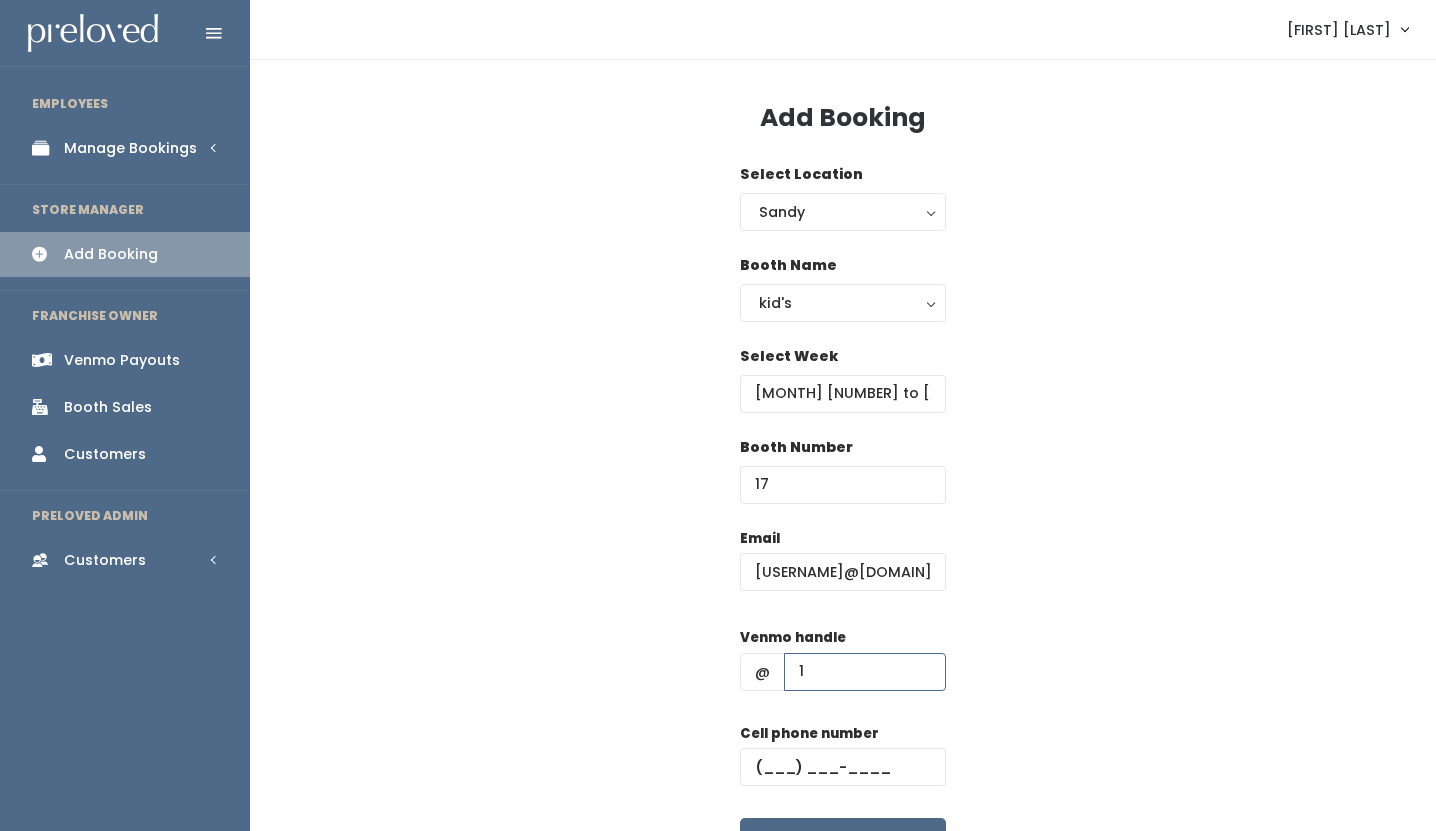 type on "1" 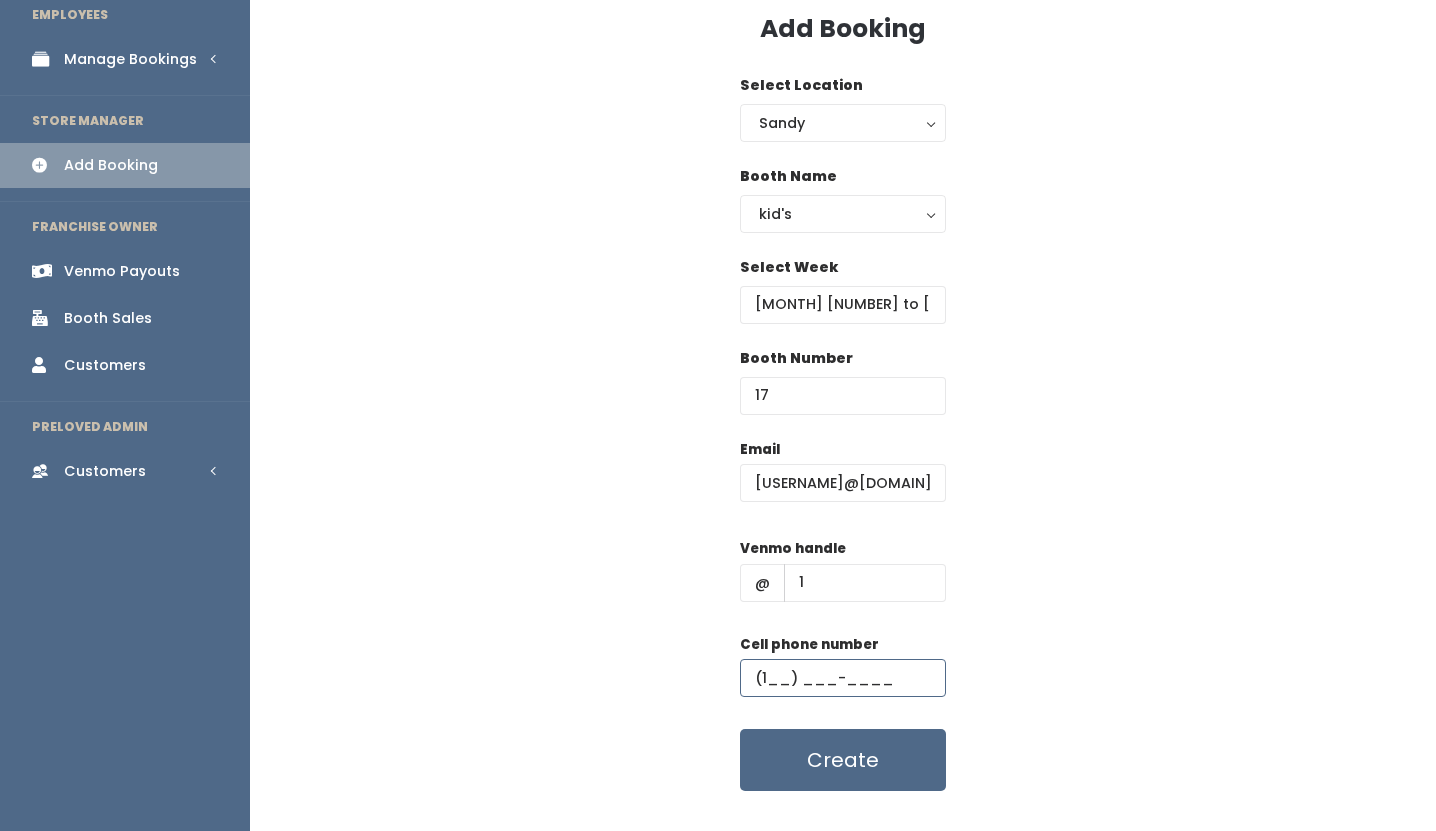 scroll, scrollTop: 90, scrollLeft: 0, axis: vertical 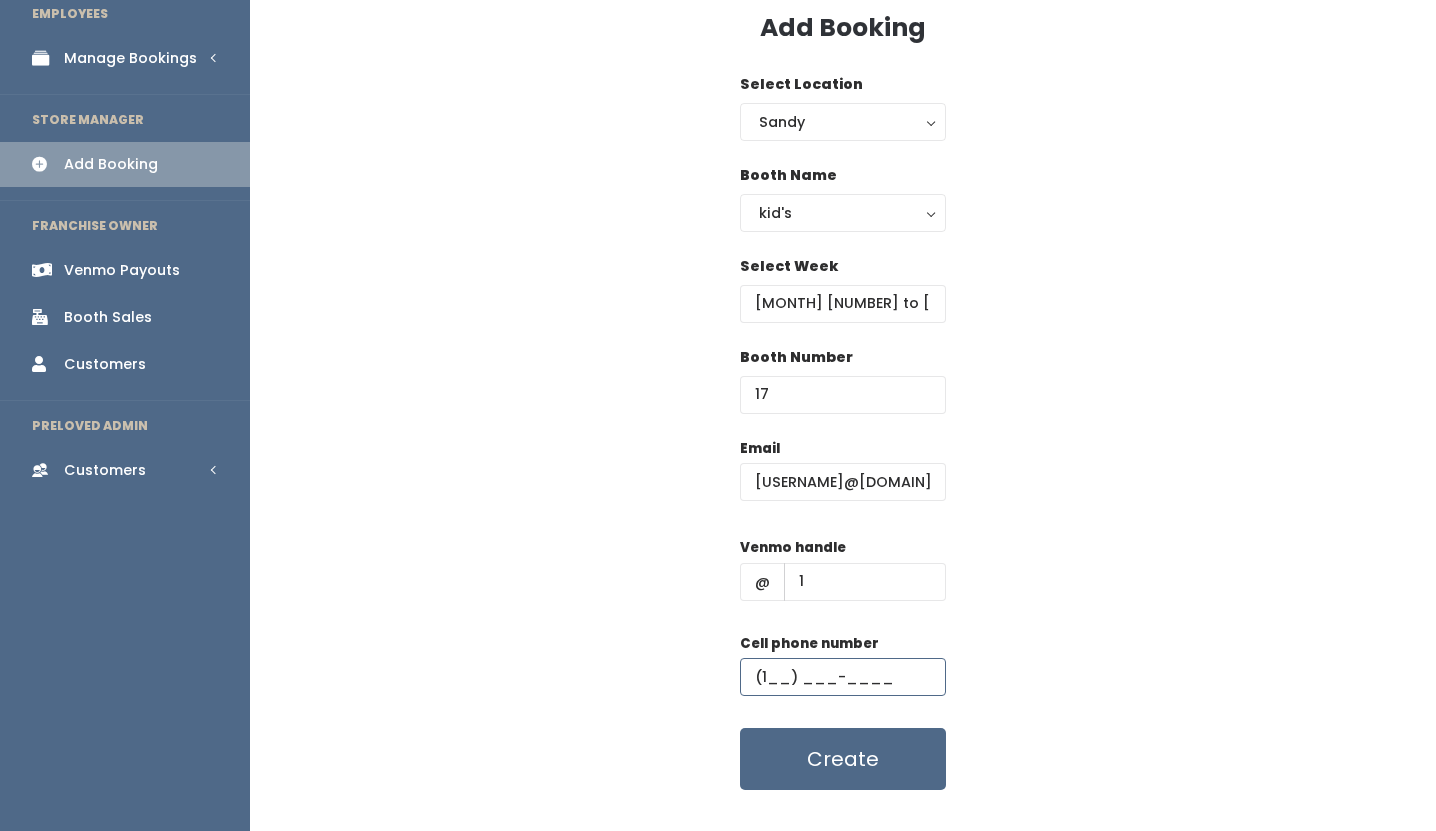 type on "(1__) ___-____" 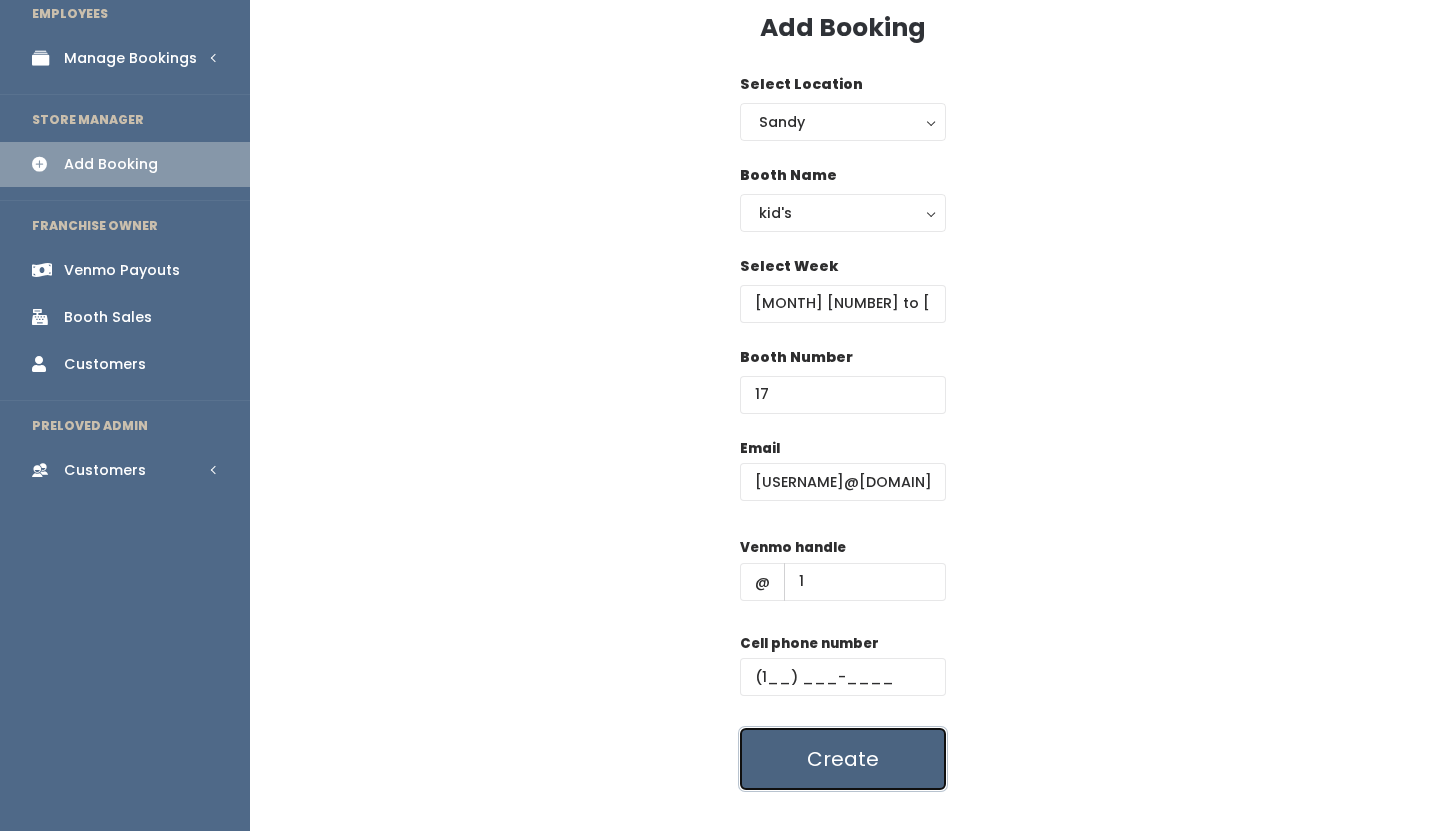 click on "Create" at bounding box center (843, 759) 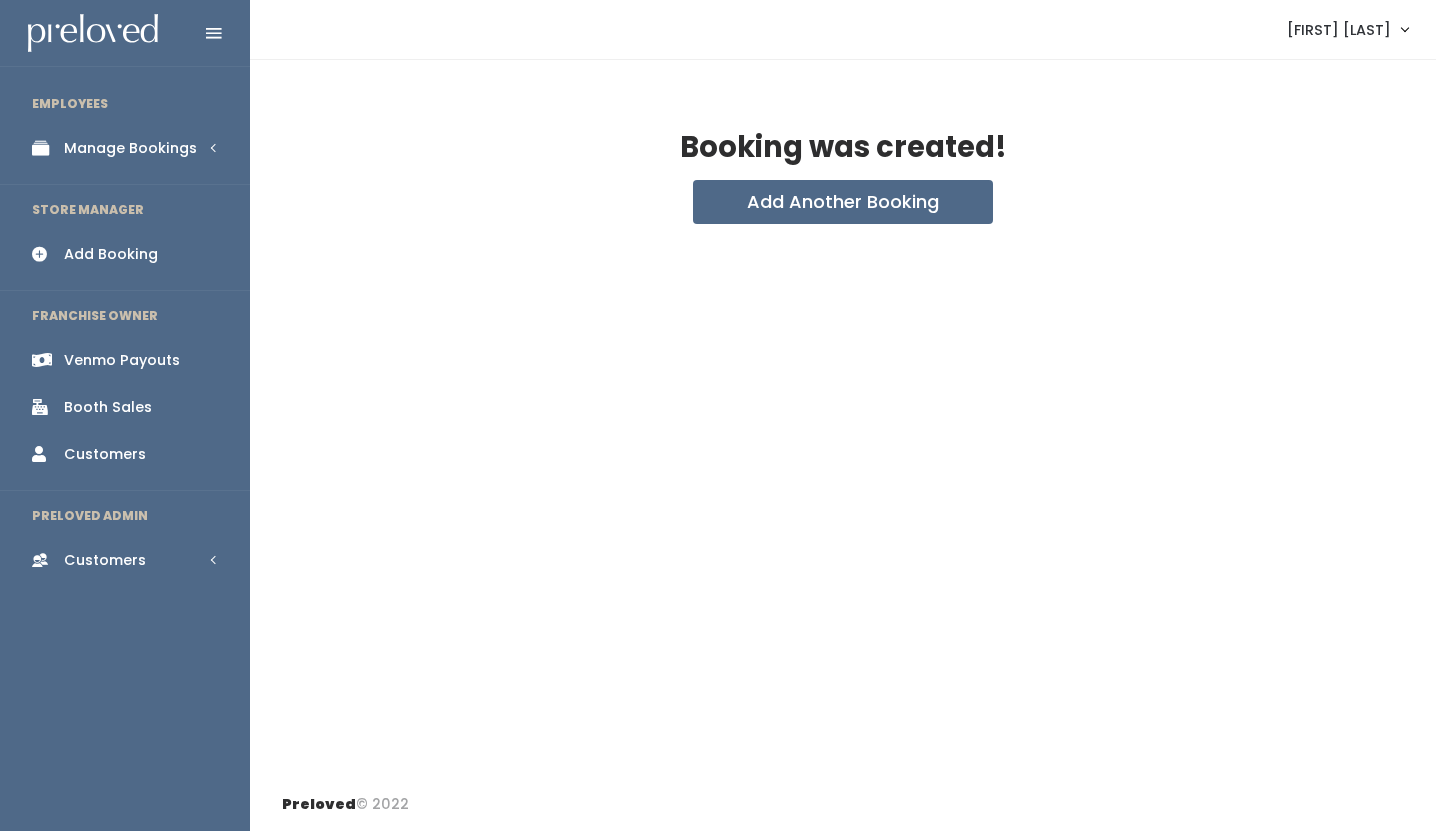 scroll, scrollTop: 0, scrollLeft: 0, axis: both 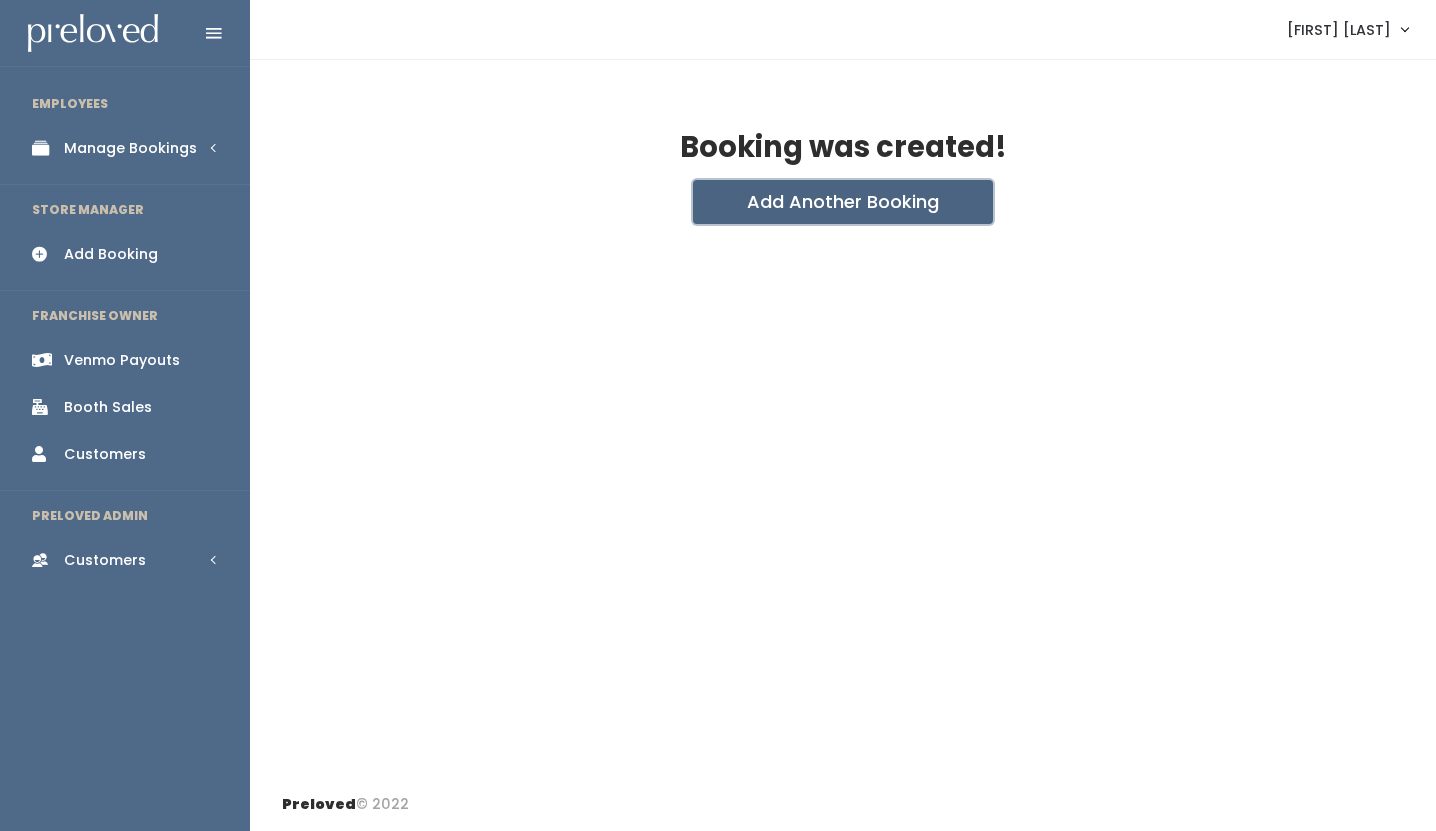 click on "Add Another Booking" at bounding box center [843, 202] 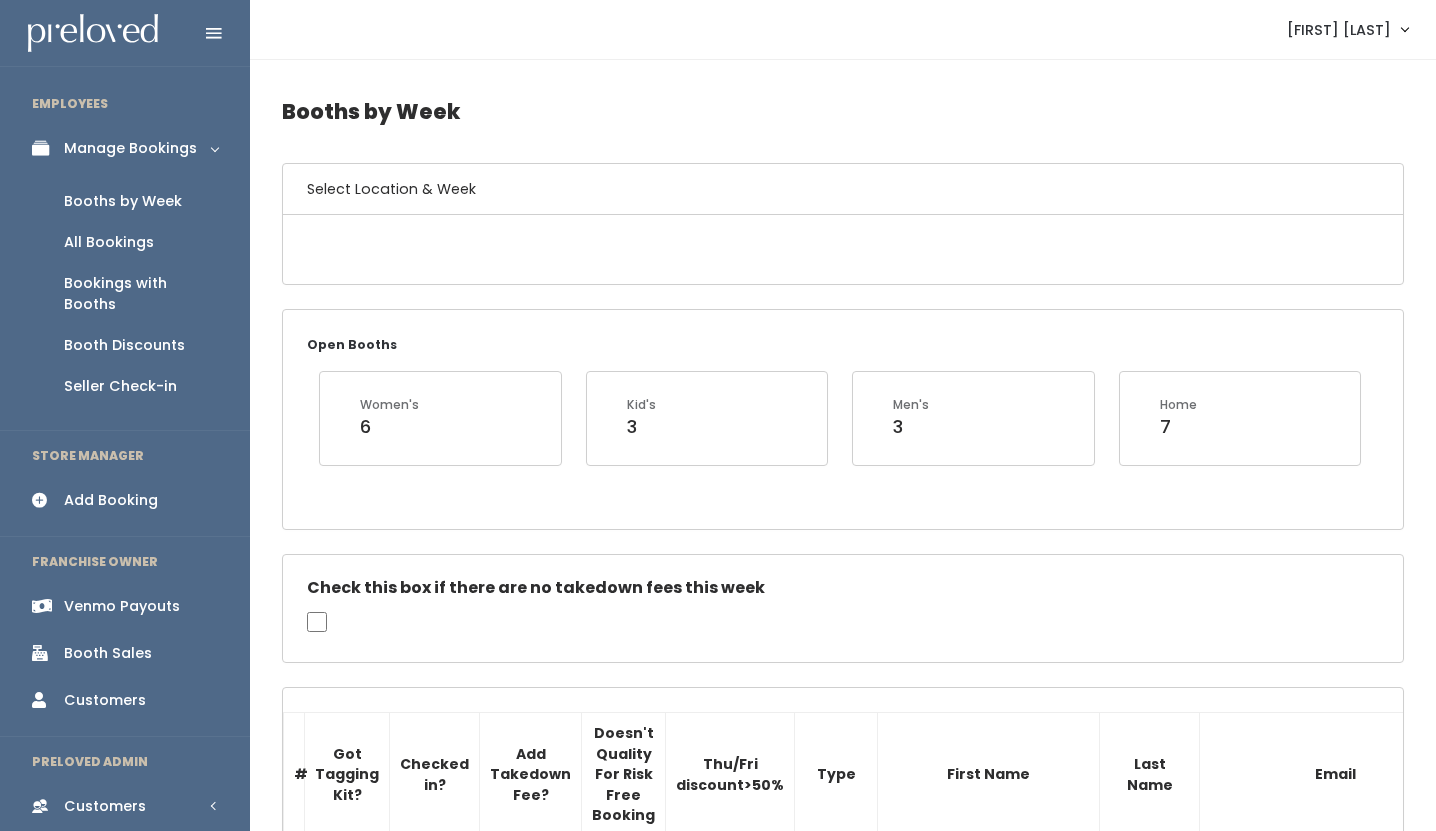 scroll, scrollTop: 1591, scrollLeft: 0, axis: vertical 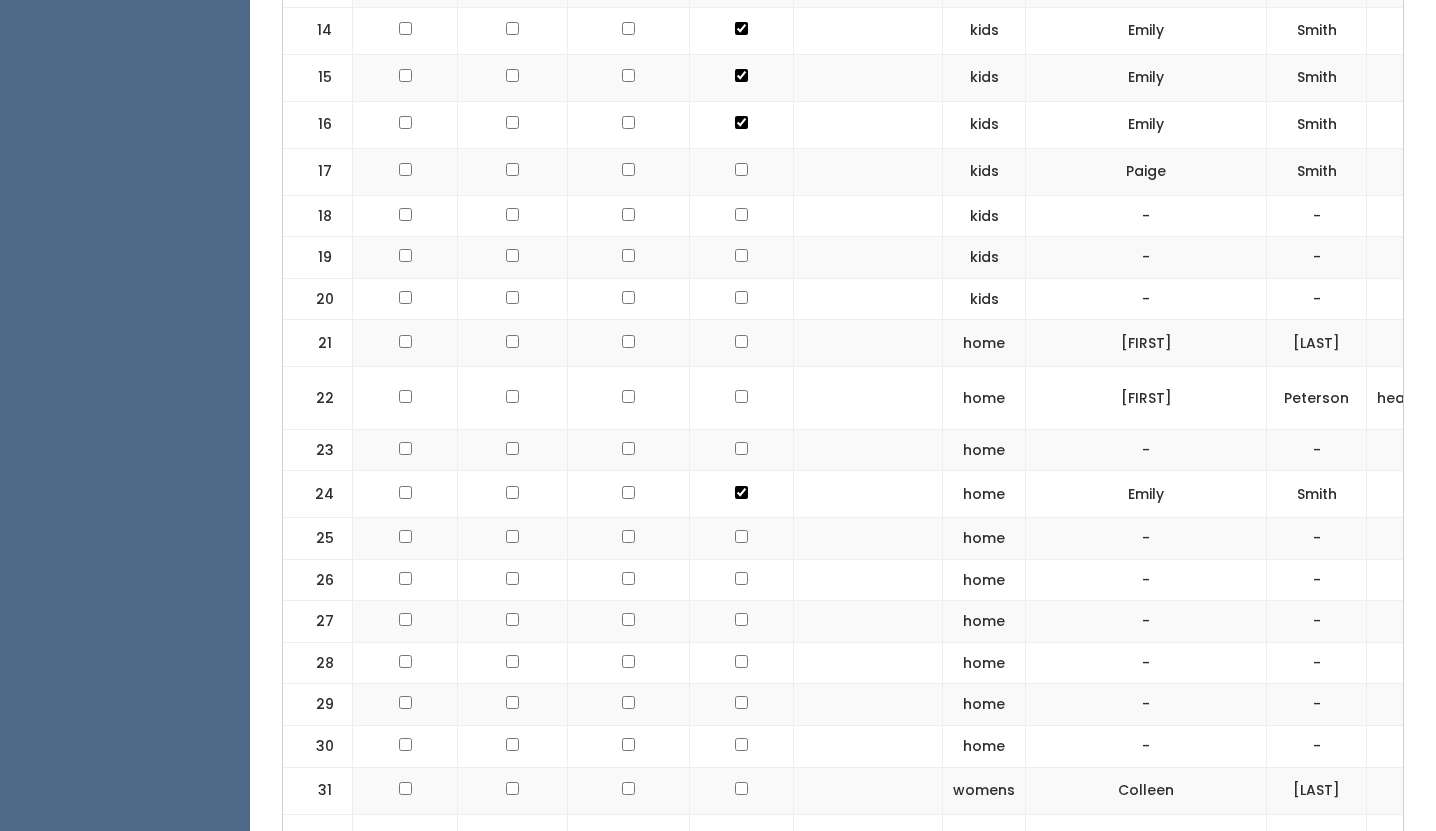 click at bounding box center [741, -606] 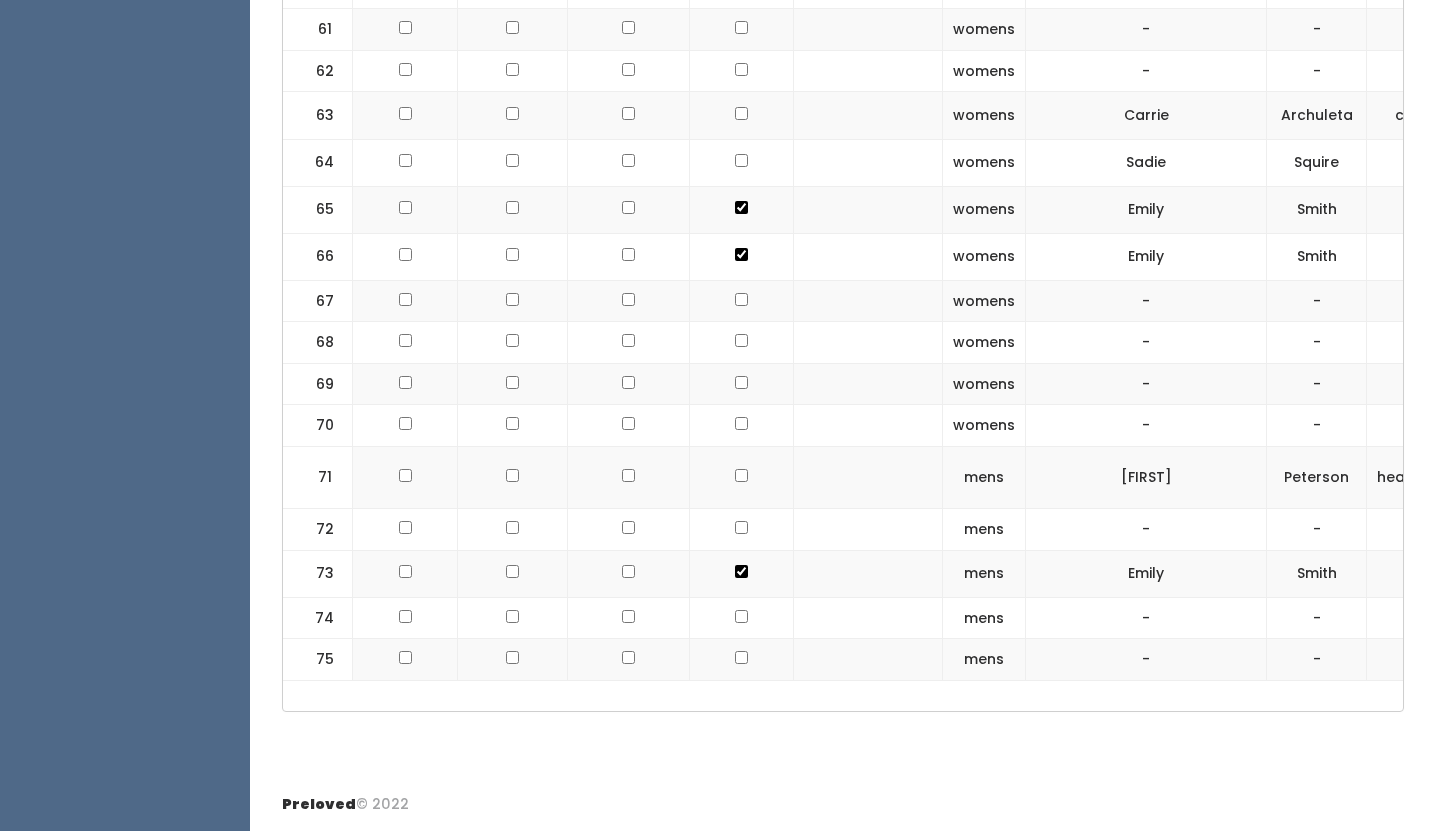 scroll, scrollTop: 4401, scrollLeft: 0, axis: vertical 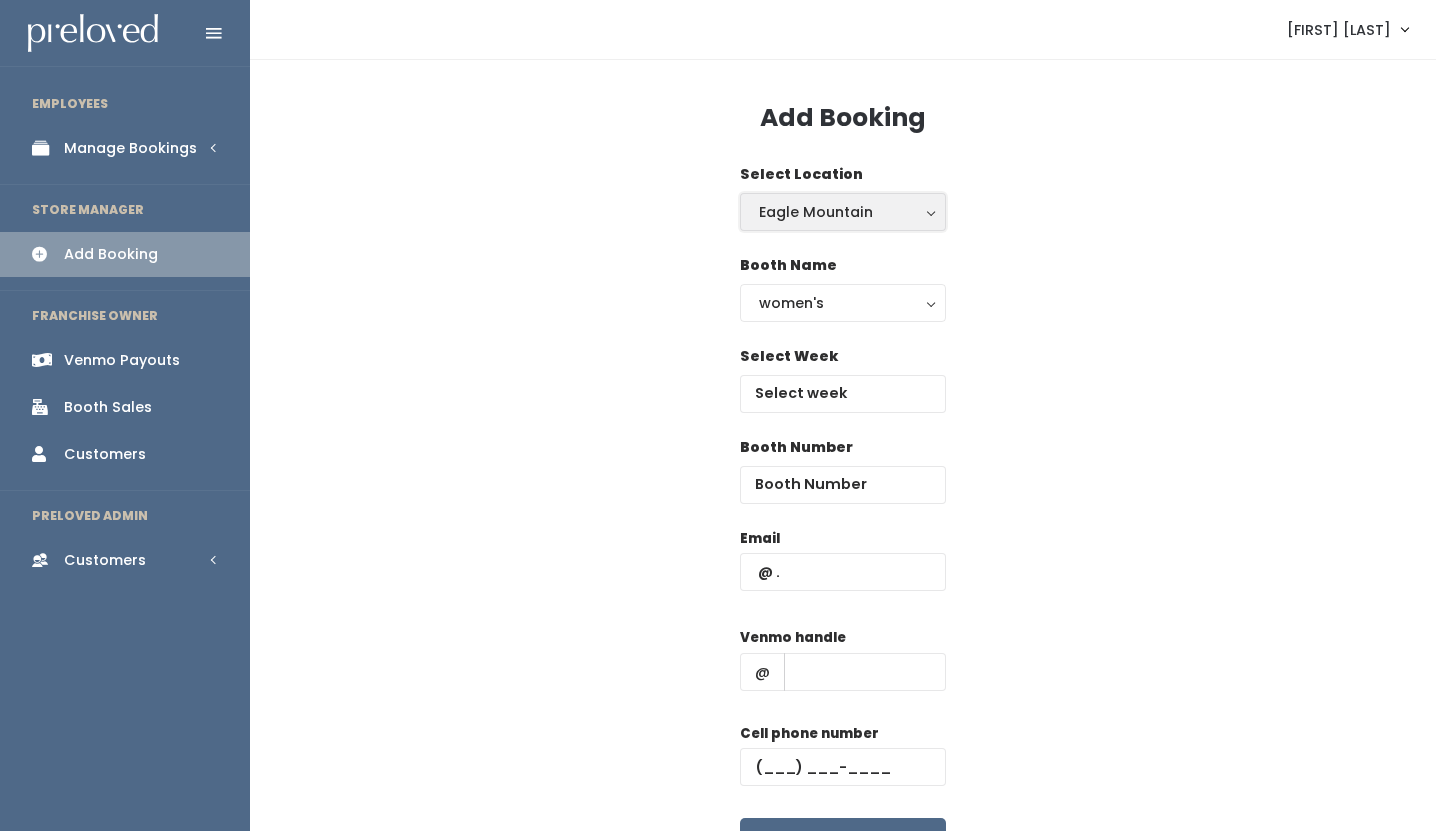 click on "Eagle Mountain" at bounding box center (843, 212) 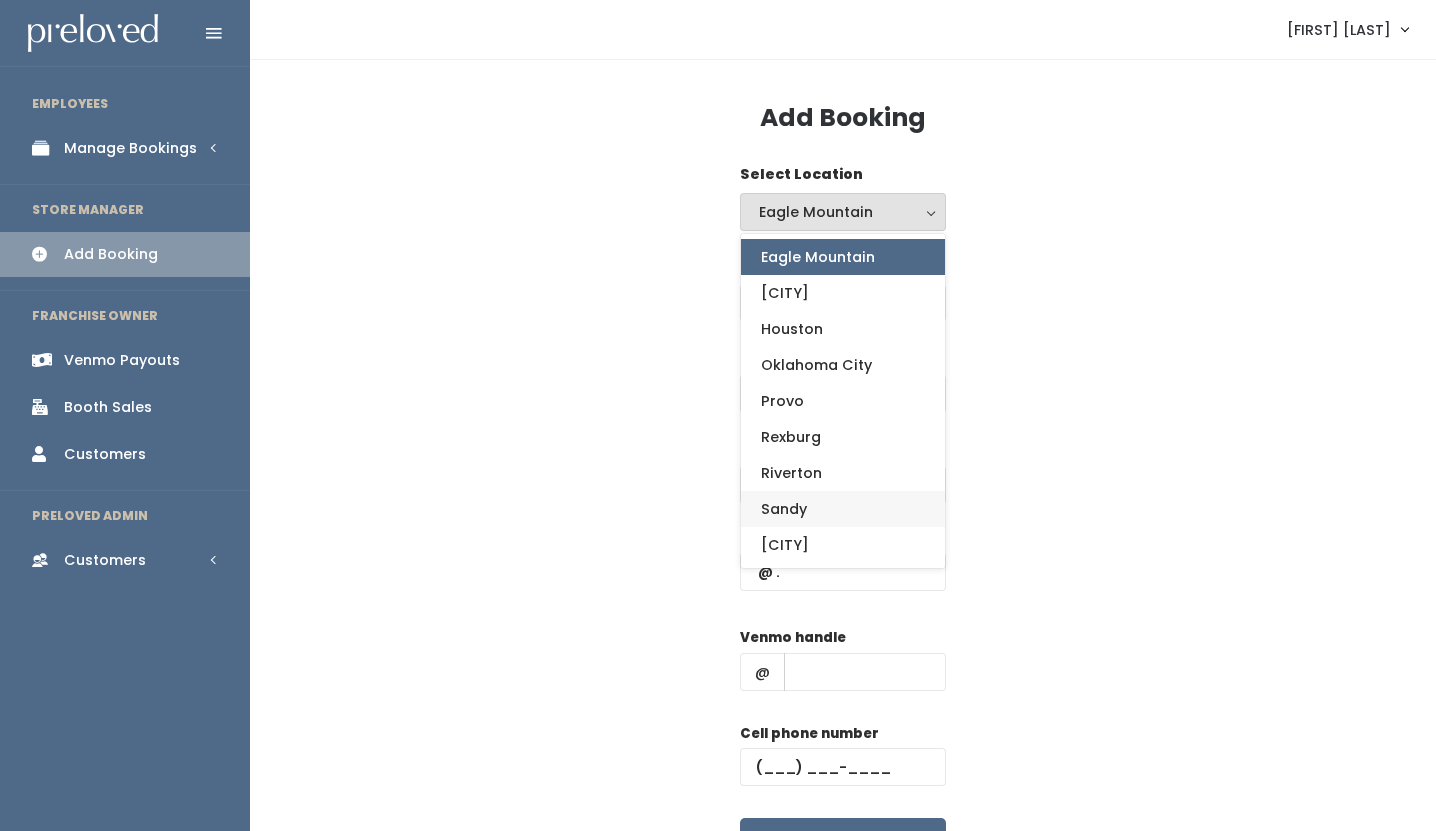 click on "Sandy" at bounding box center [843, 509] 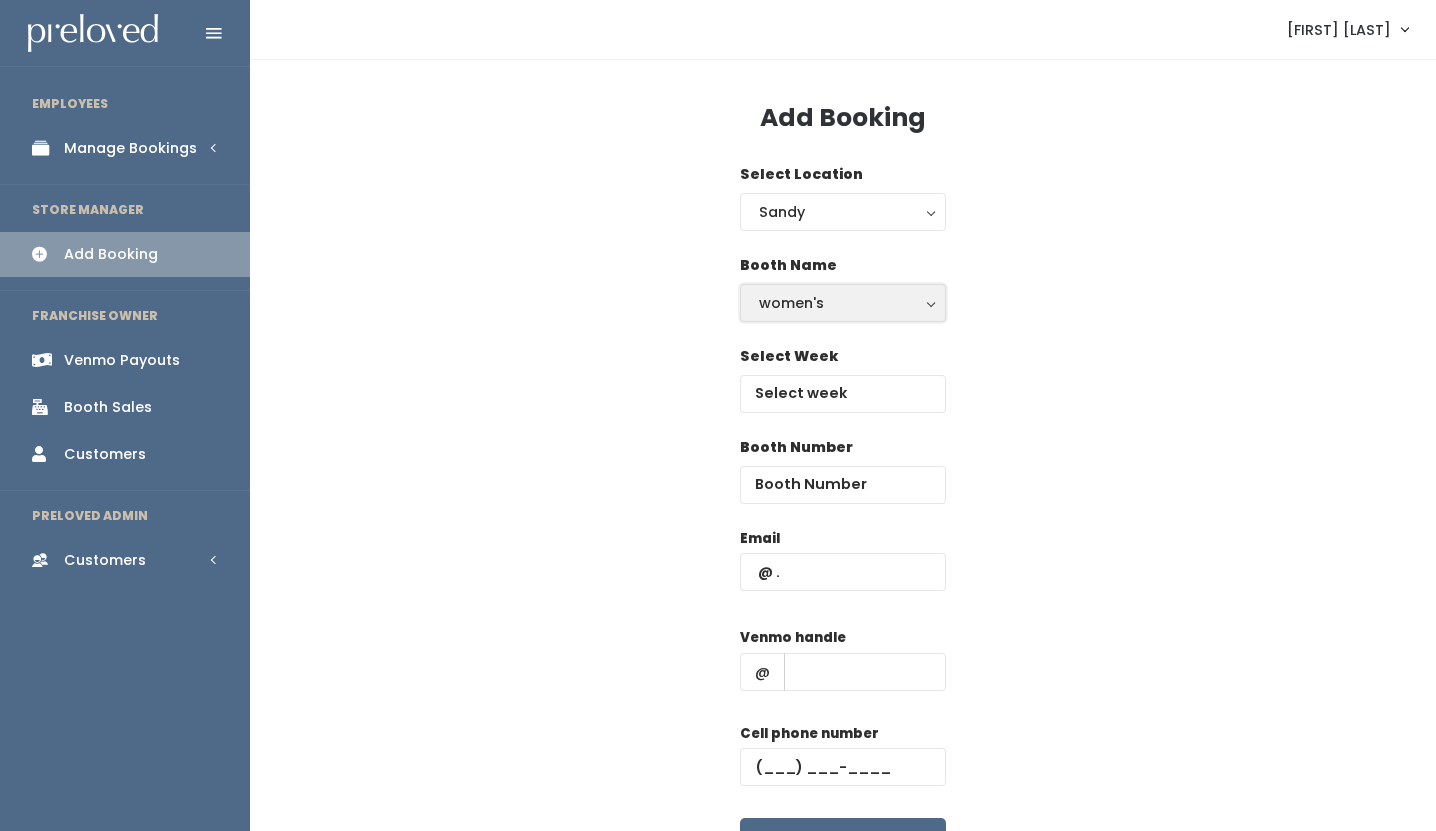 click on "women's" at bounding box center [843, 303] 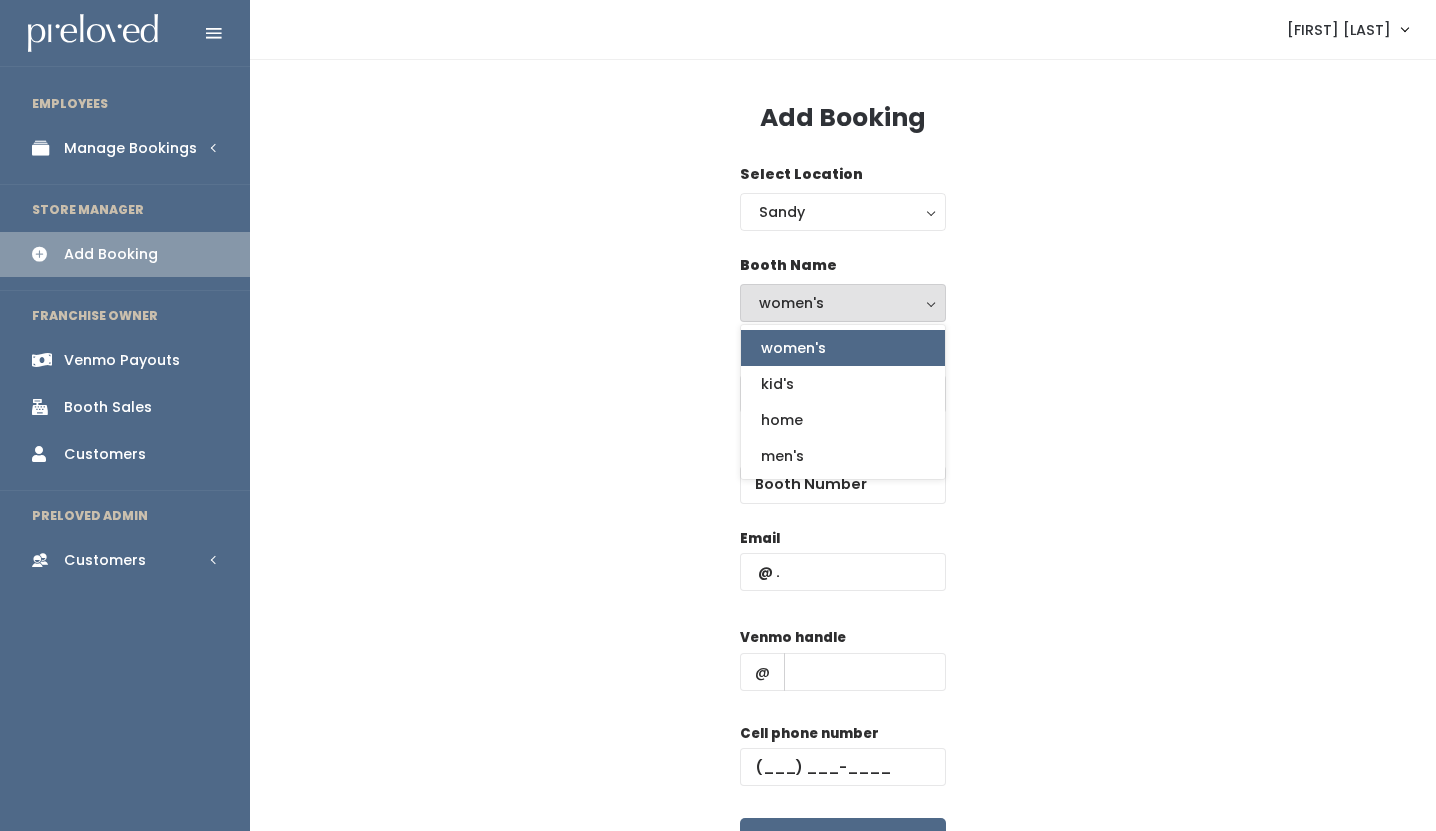 click on "women's" at bounding box center (843, 303) 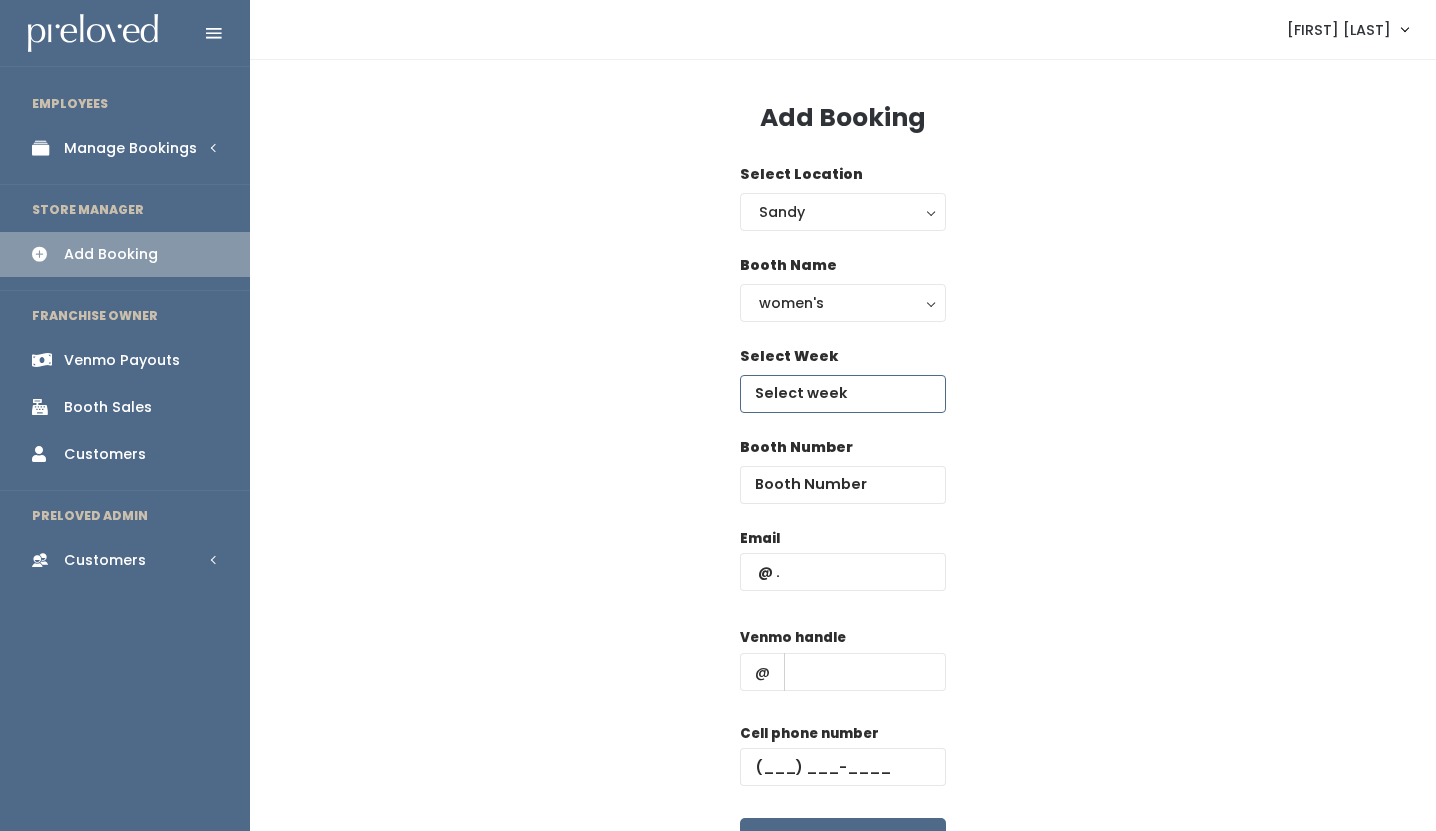 click at bounding box center [843, 394] 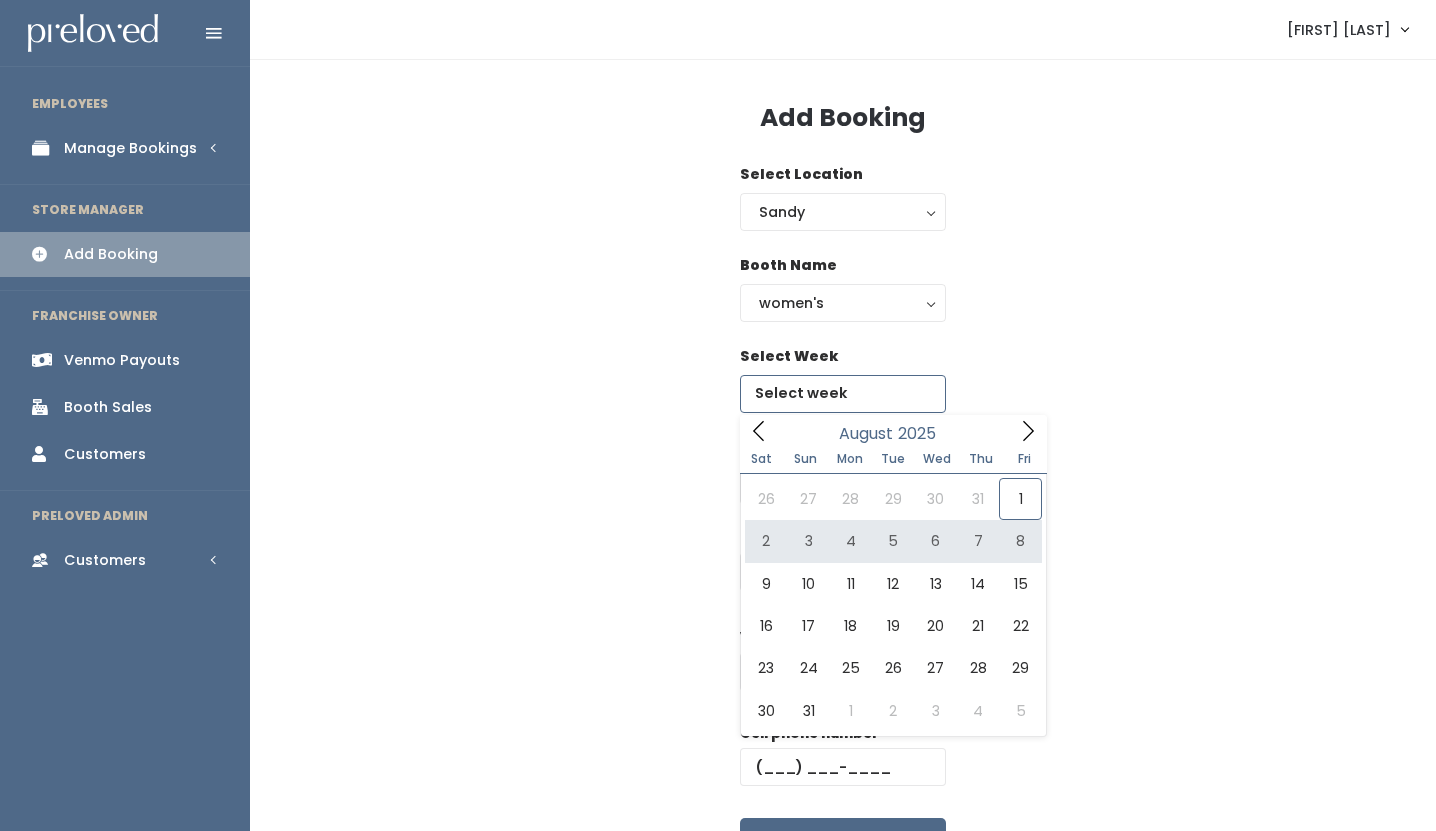type on "August 2 to August 8" 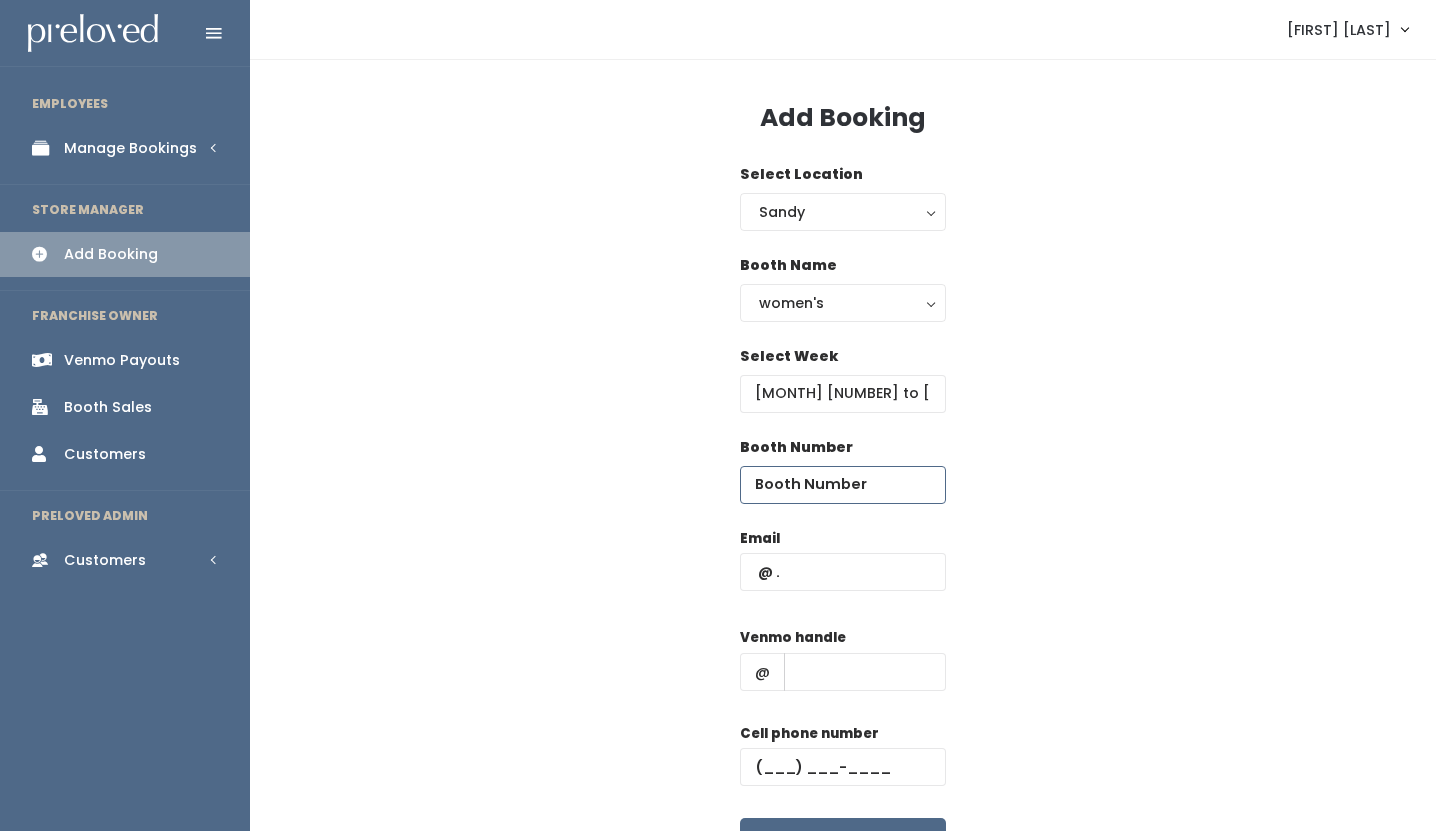 click at bounding box center (843, 485) 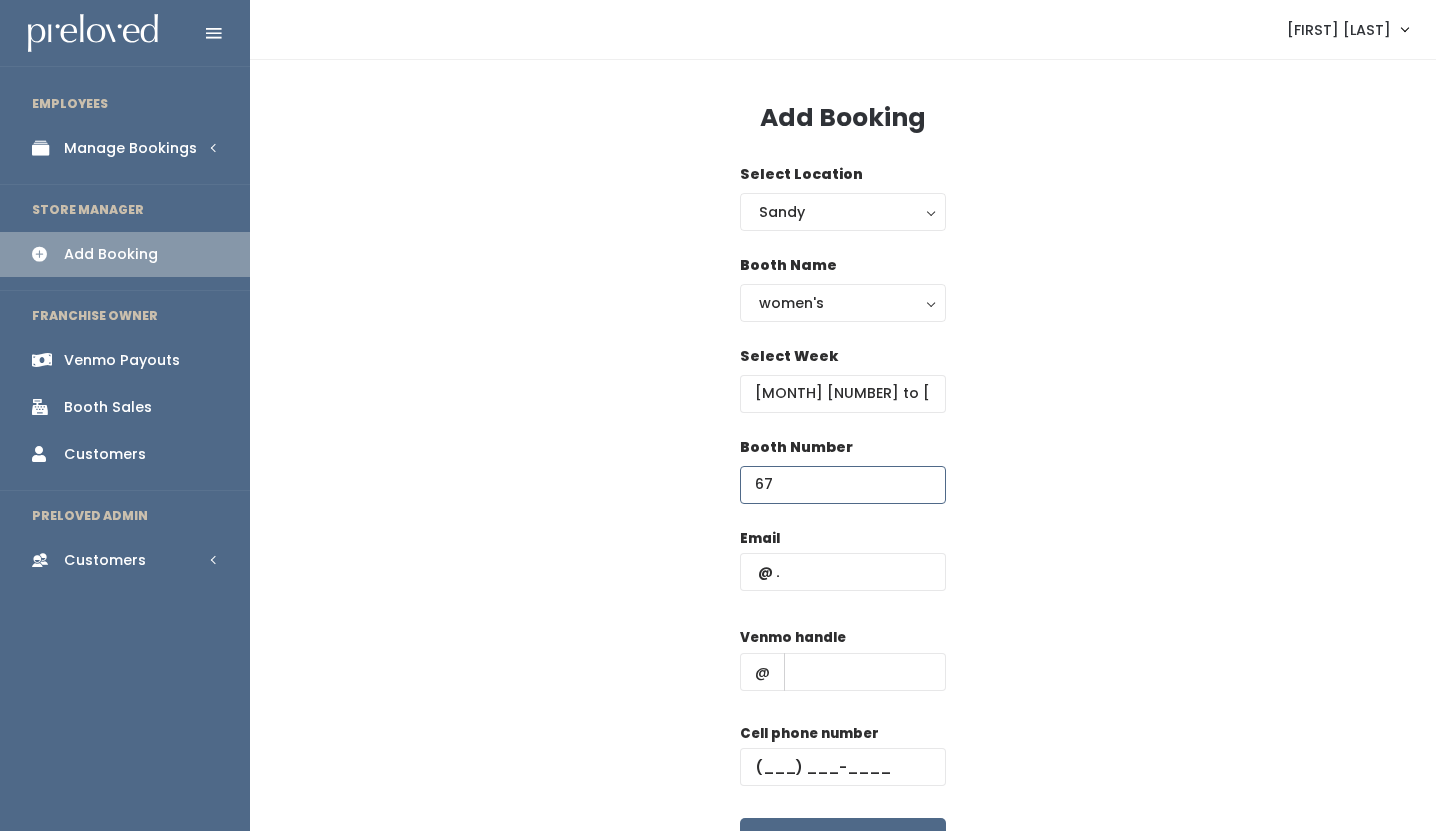 type on "67" 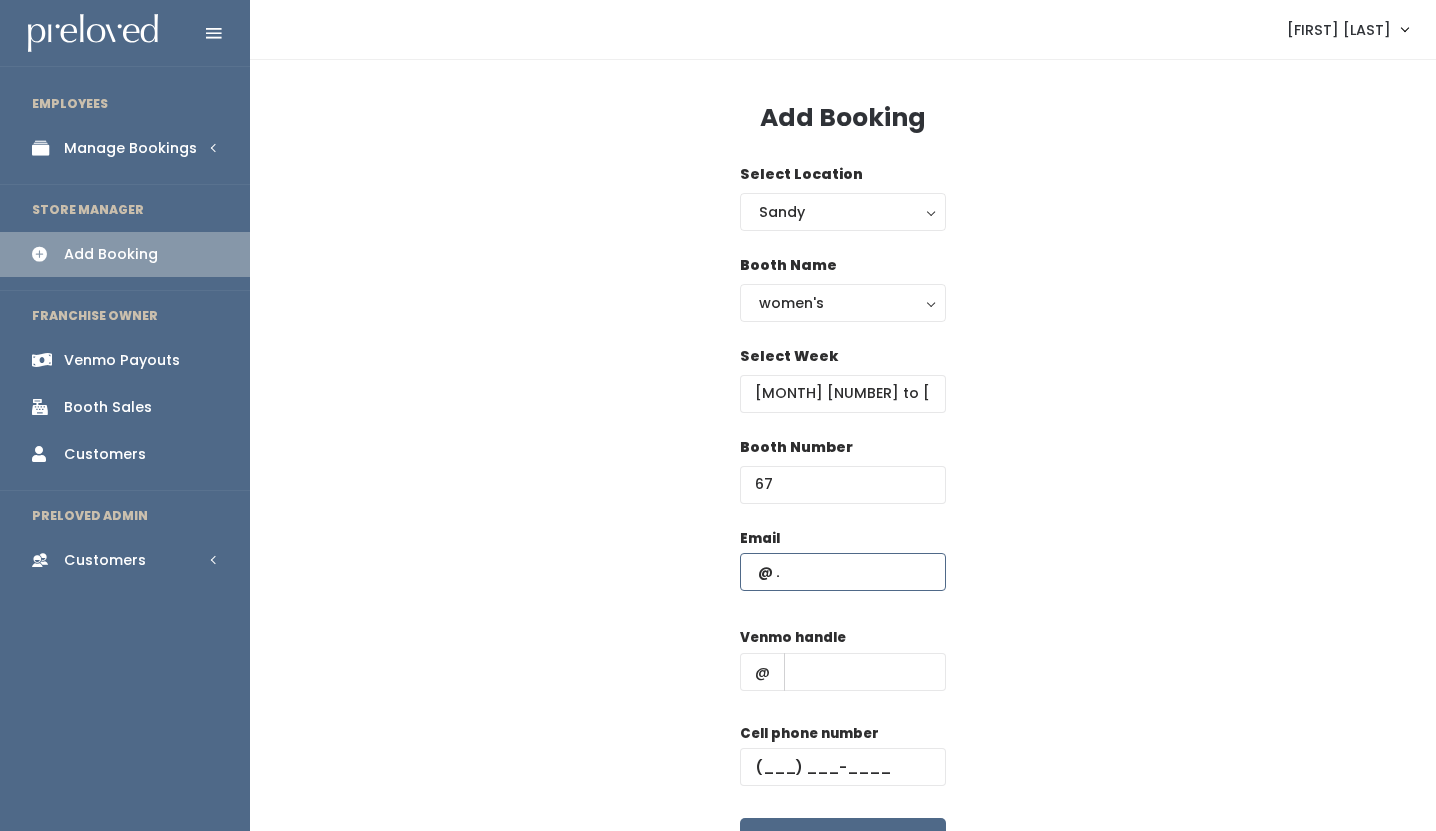paste on "[EMAIL]" 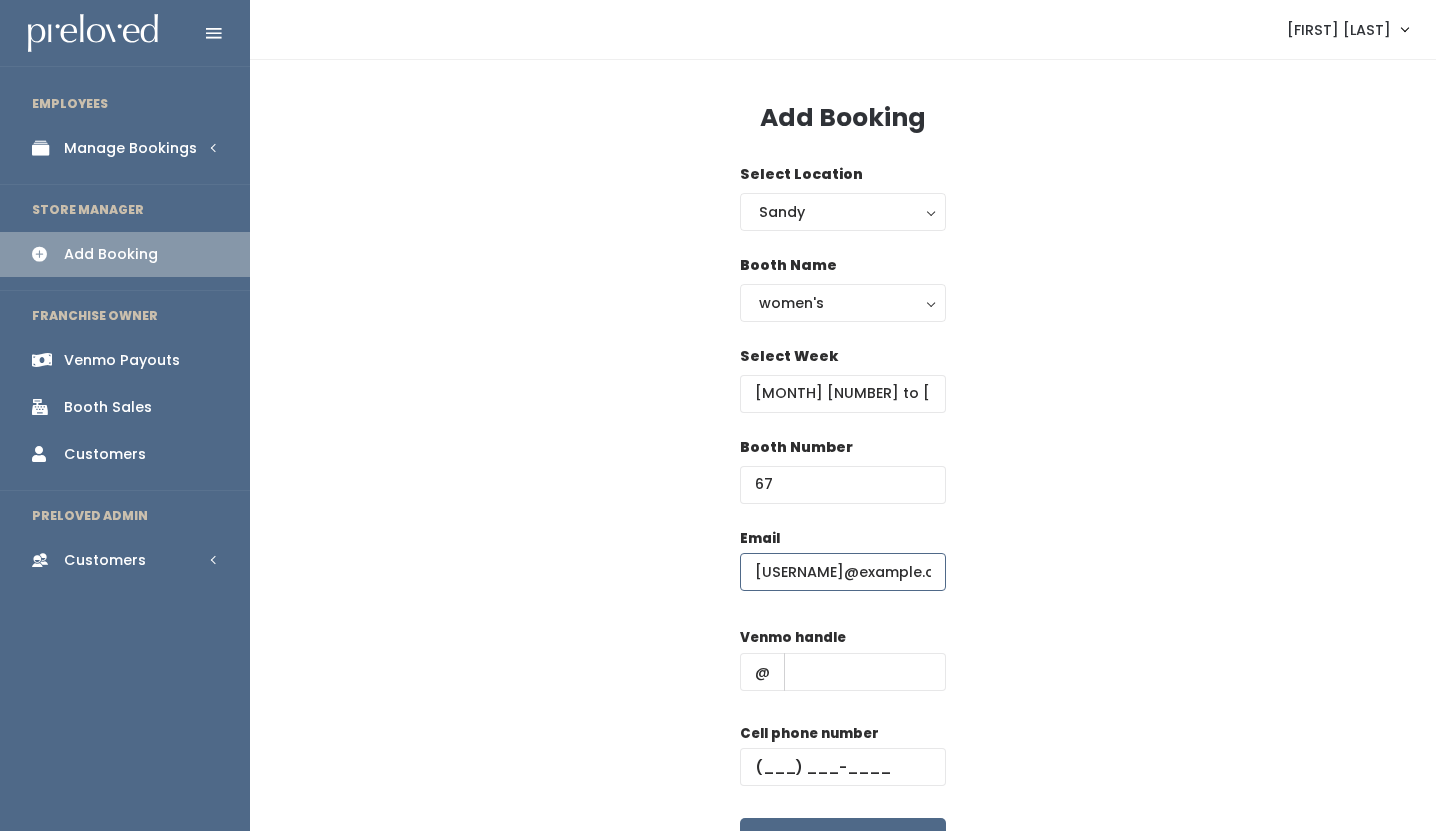 scroll, scrollTop: 0, scrollLeft: 7, axis: horizontal 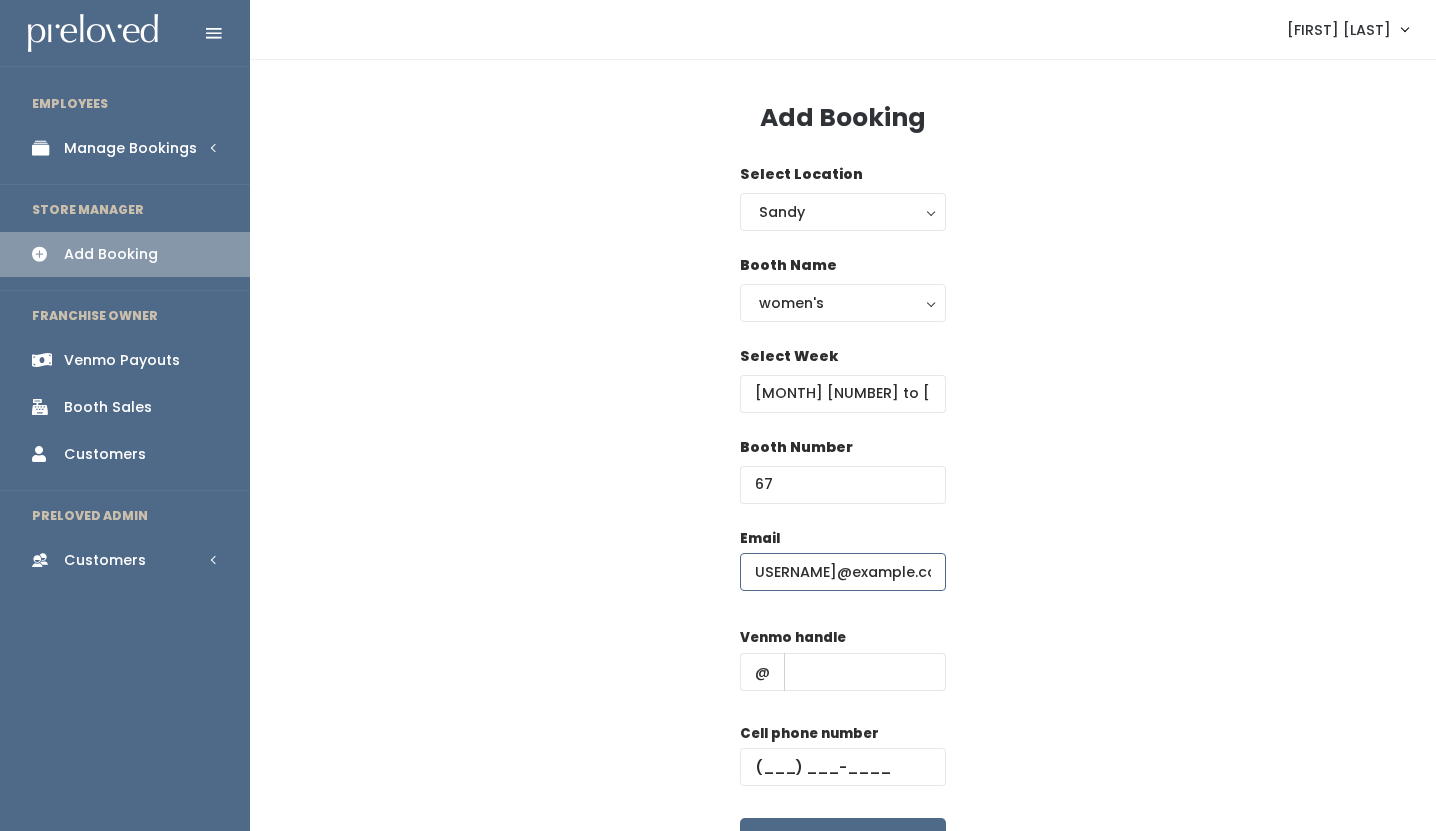 type on "[EMAIL]" 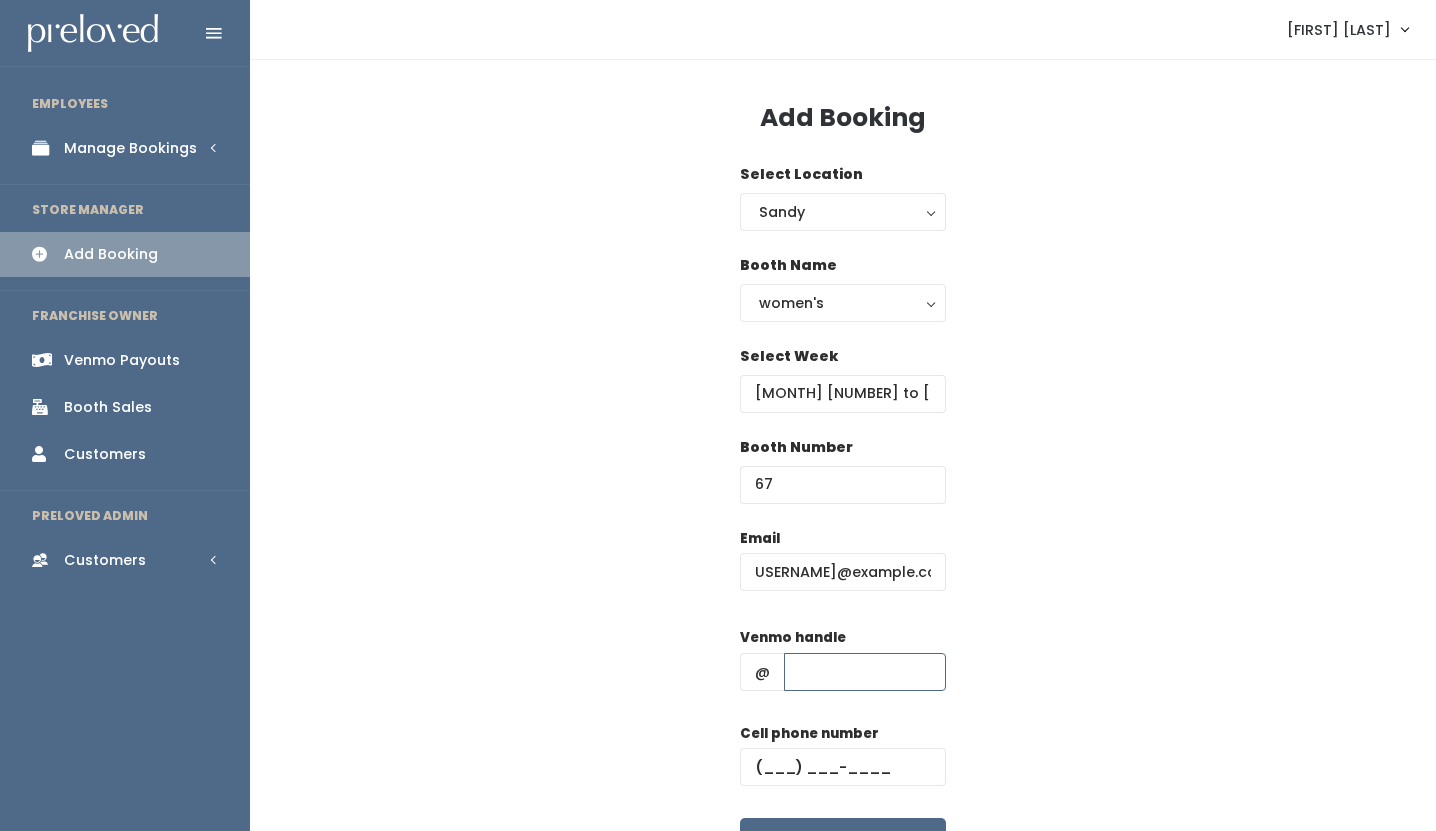 scroll, scrollTop: 0, scrollLeft: 0, axis: both 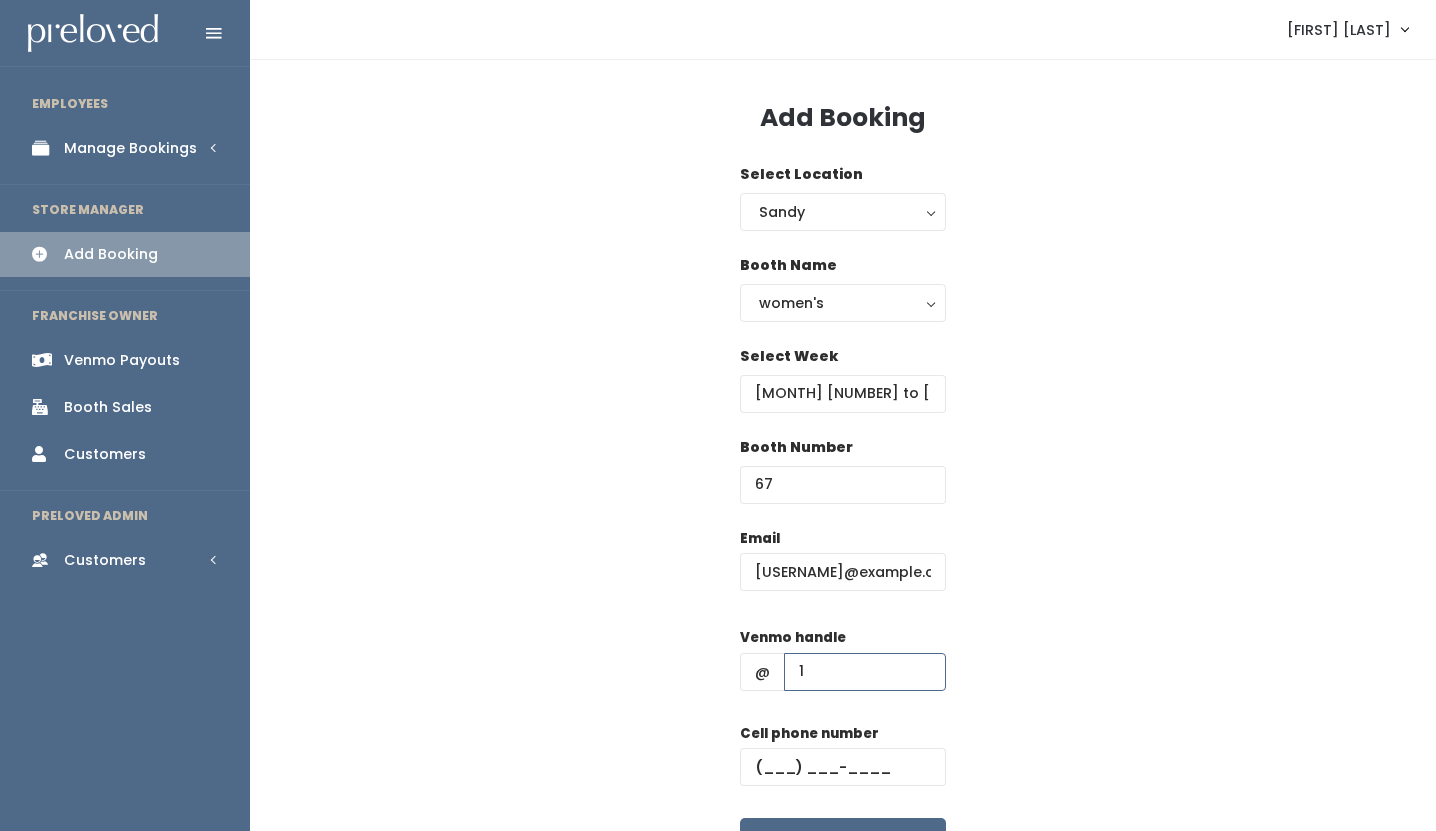 type on "1" 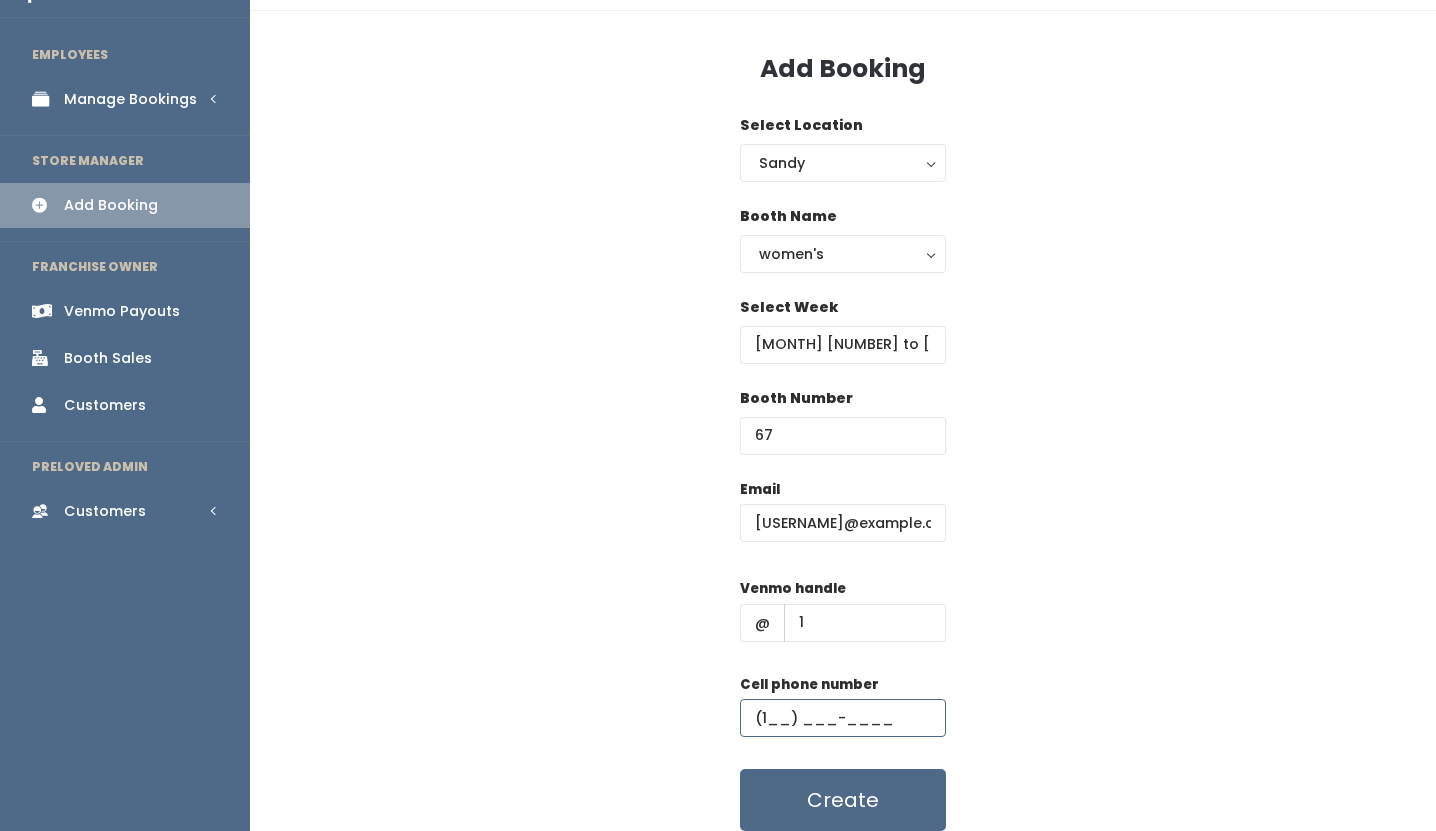 scroll, scrollTop: 53, scrollLeft: 0, axis: vertical 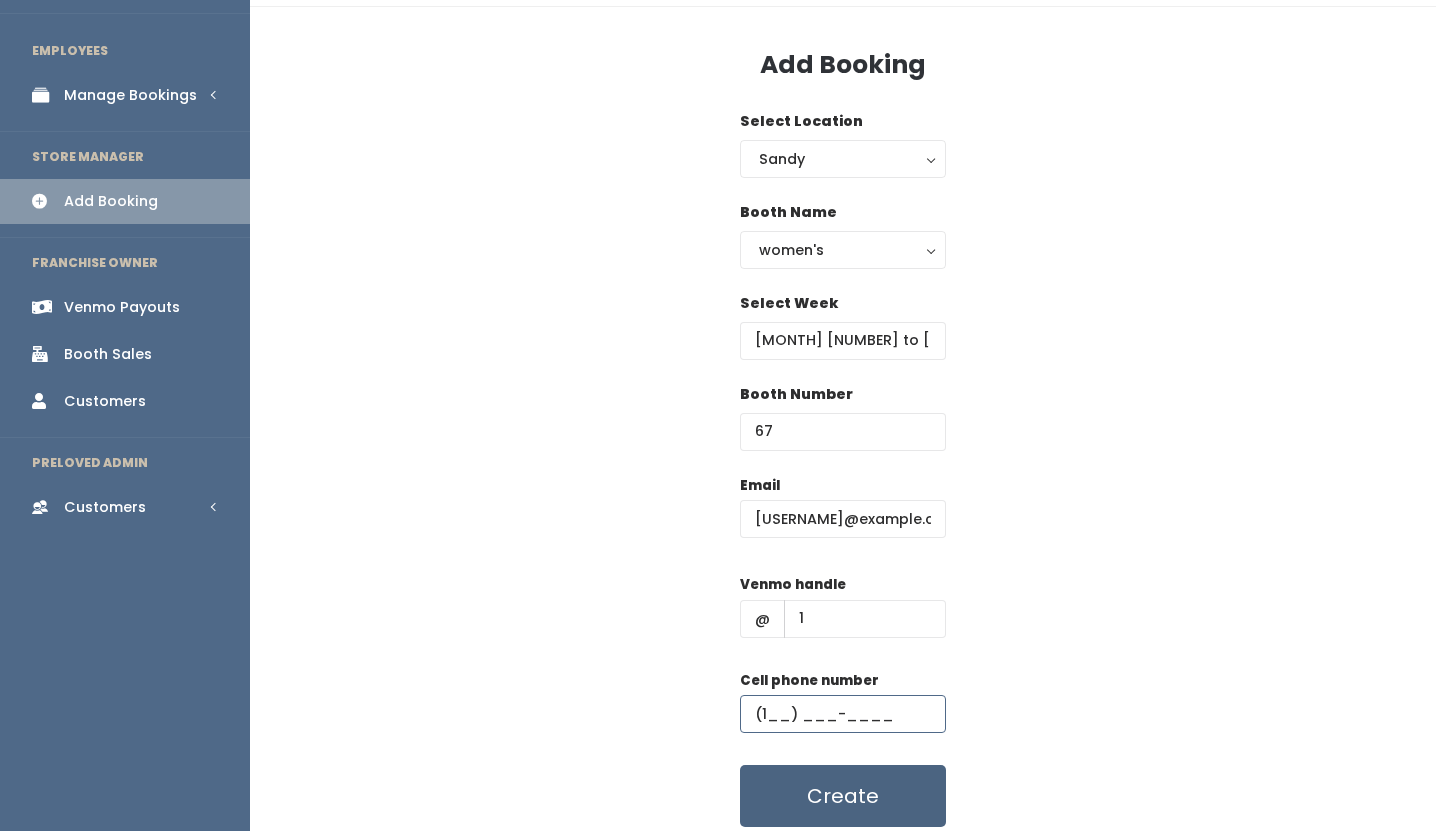 type on "(1__) ___-____" 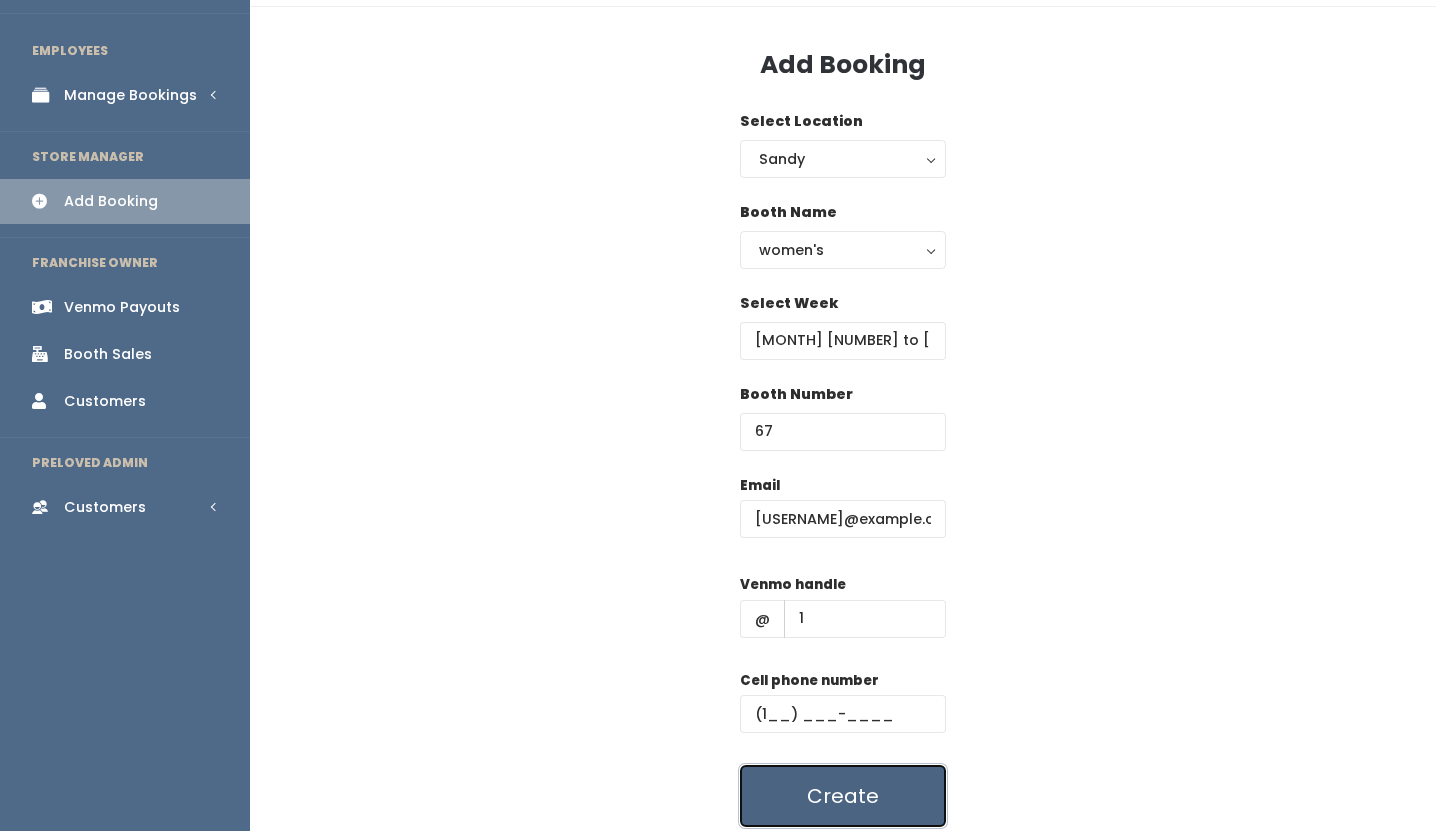 click on "Create" at bounding box center [843, 796] 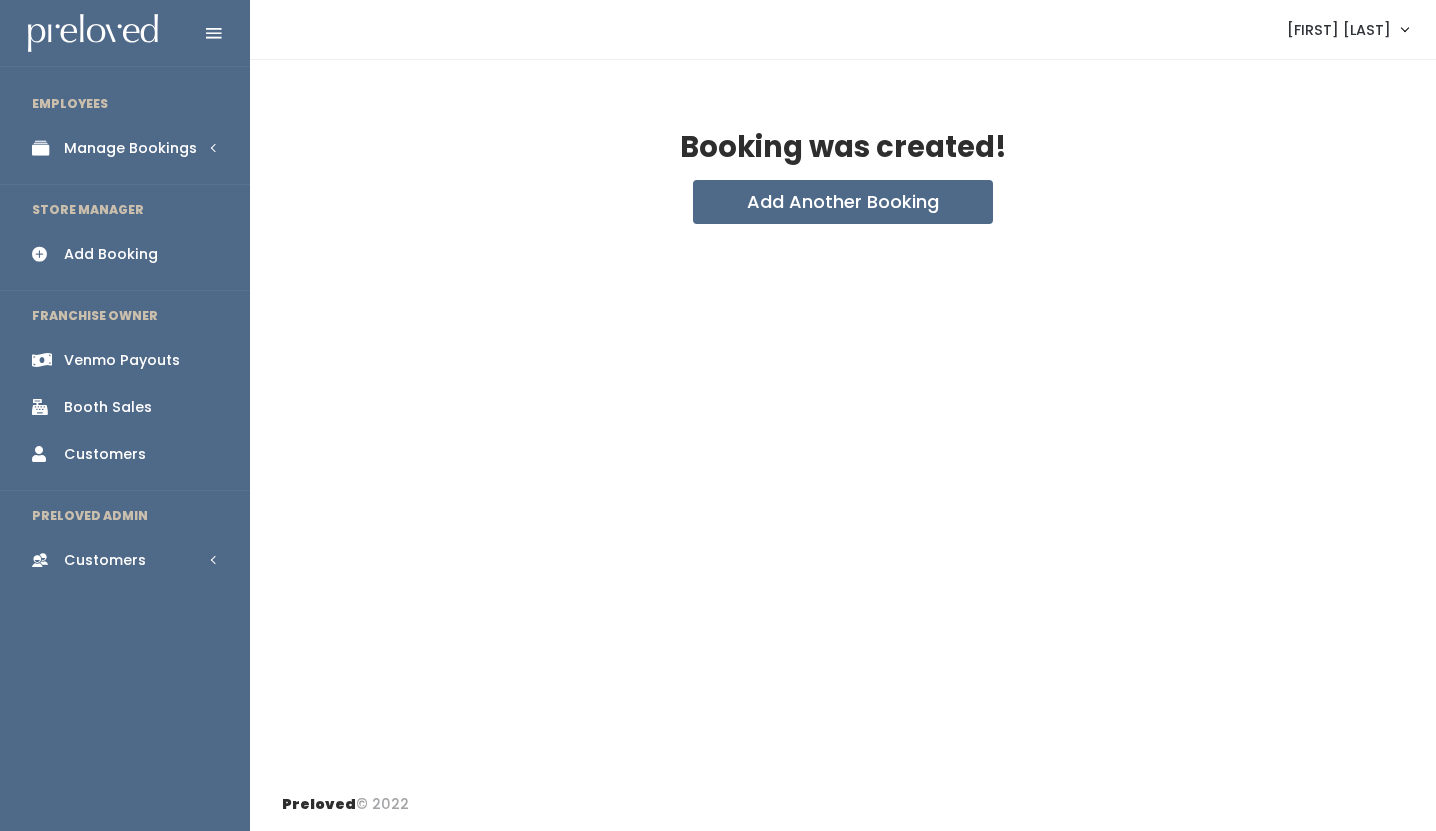 scroll, scrollTop: 0, scrollLeft: 0, axis: both 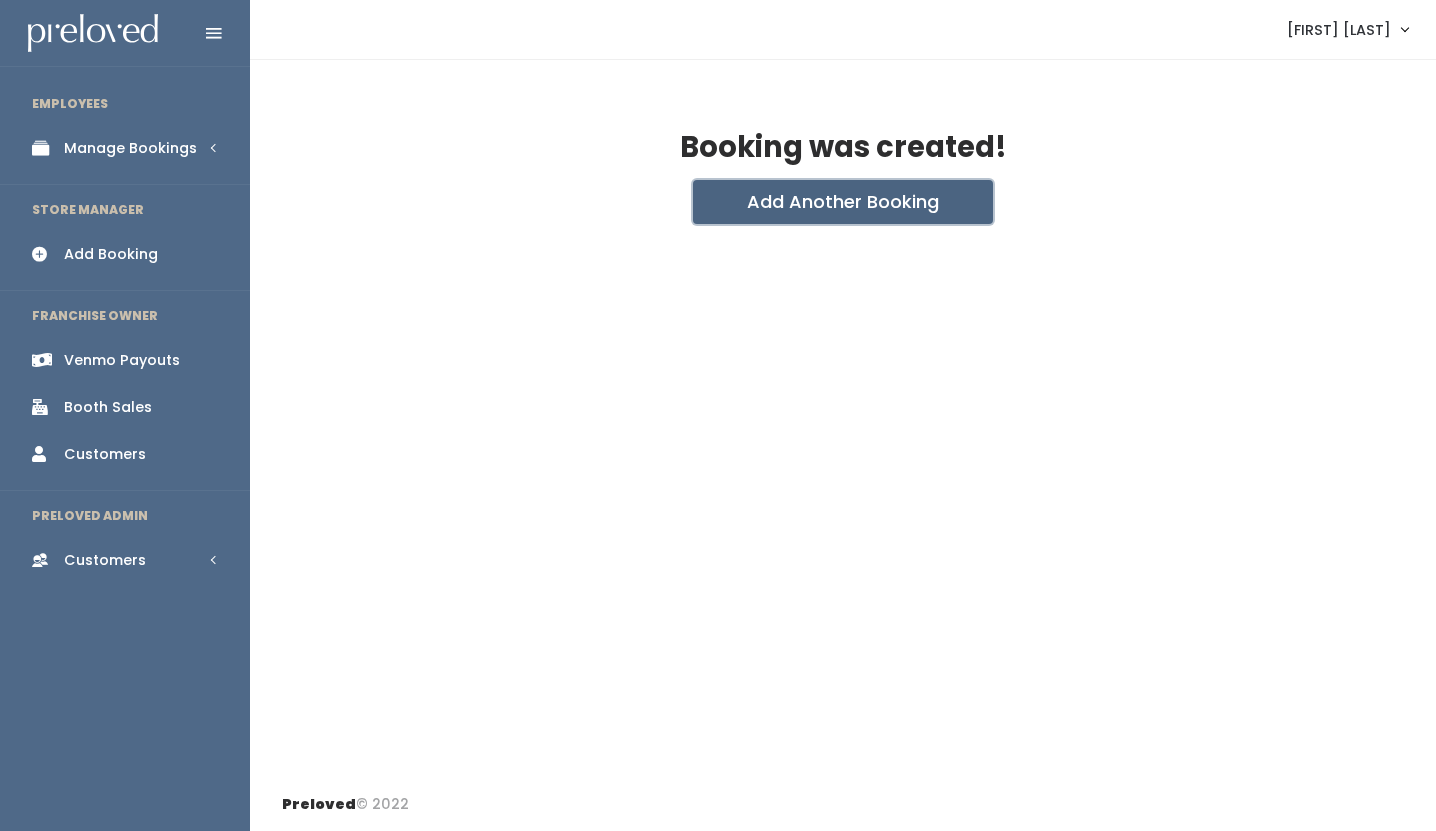 click on "Add Another Booking" at bounding box center (843, 202) 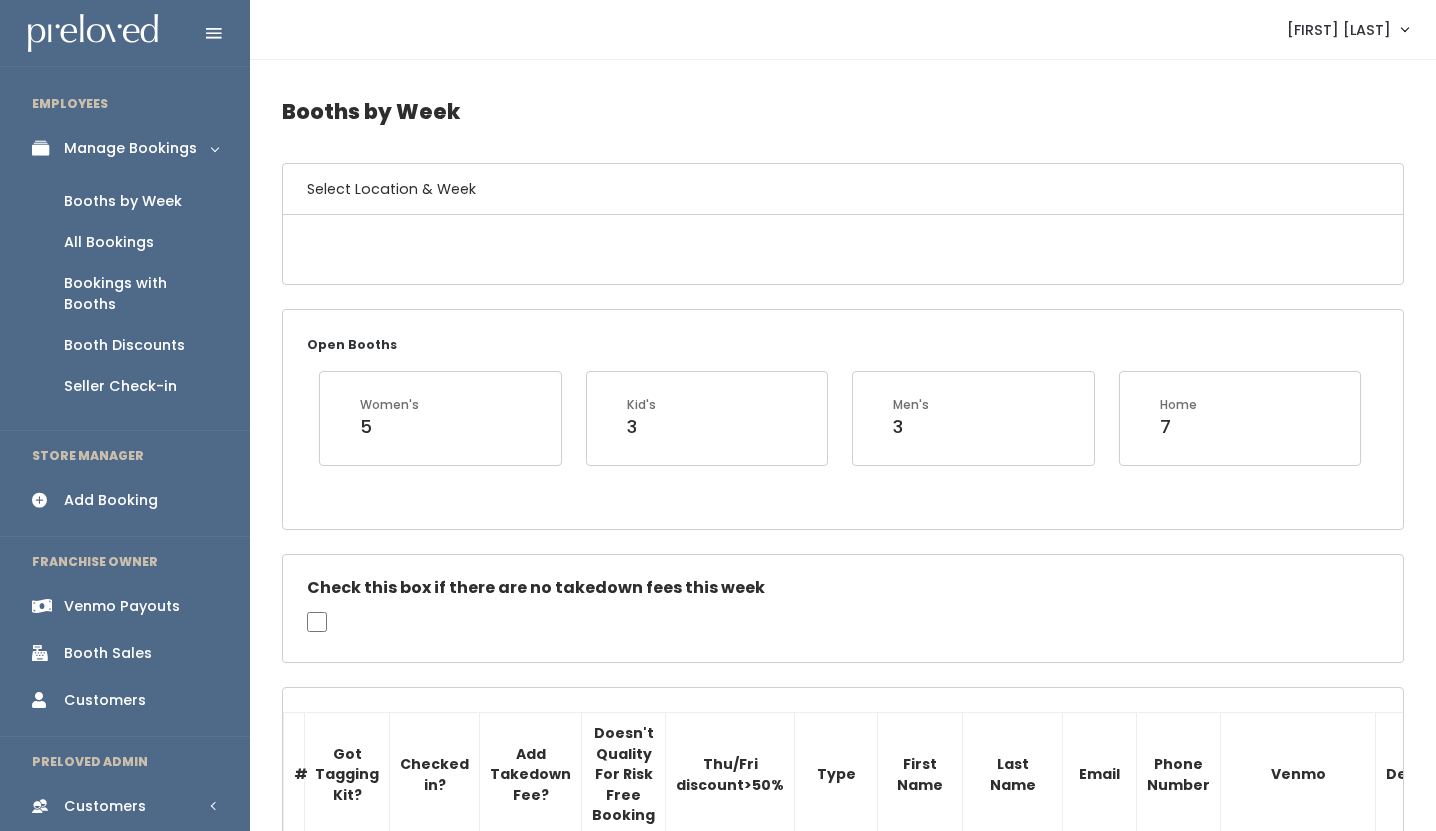 scroll, scrollTop: 4401, scrollLeft: 0, axis: vertical 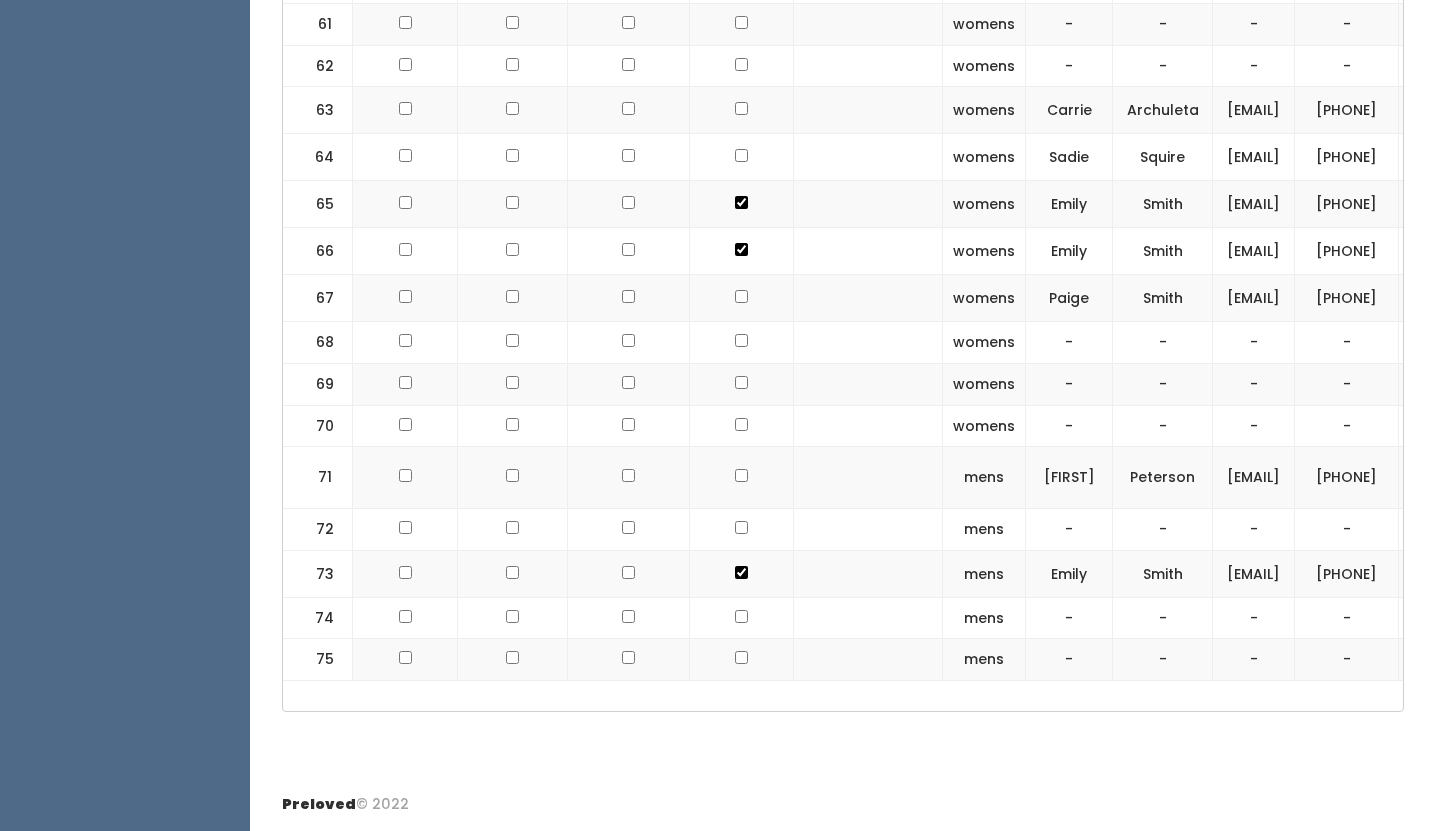 click at bounding box center [741, -2901] 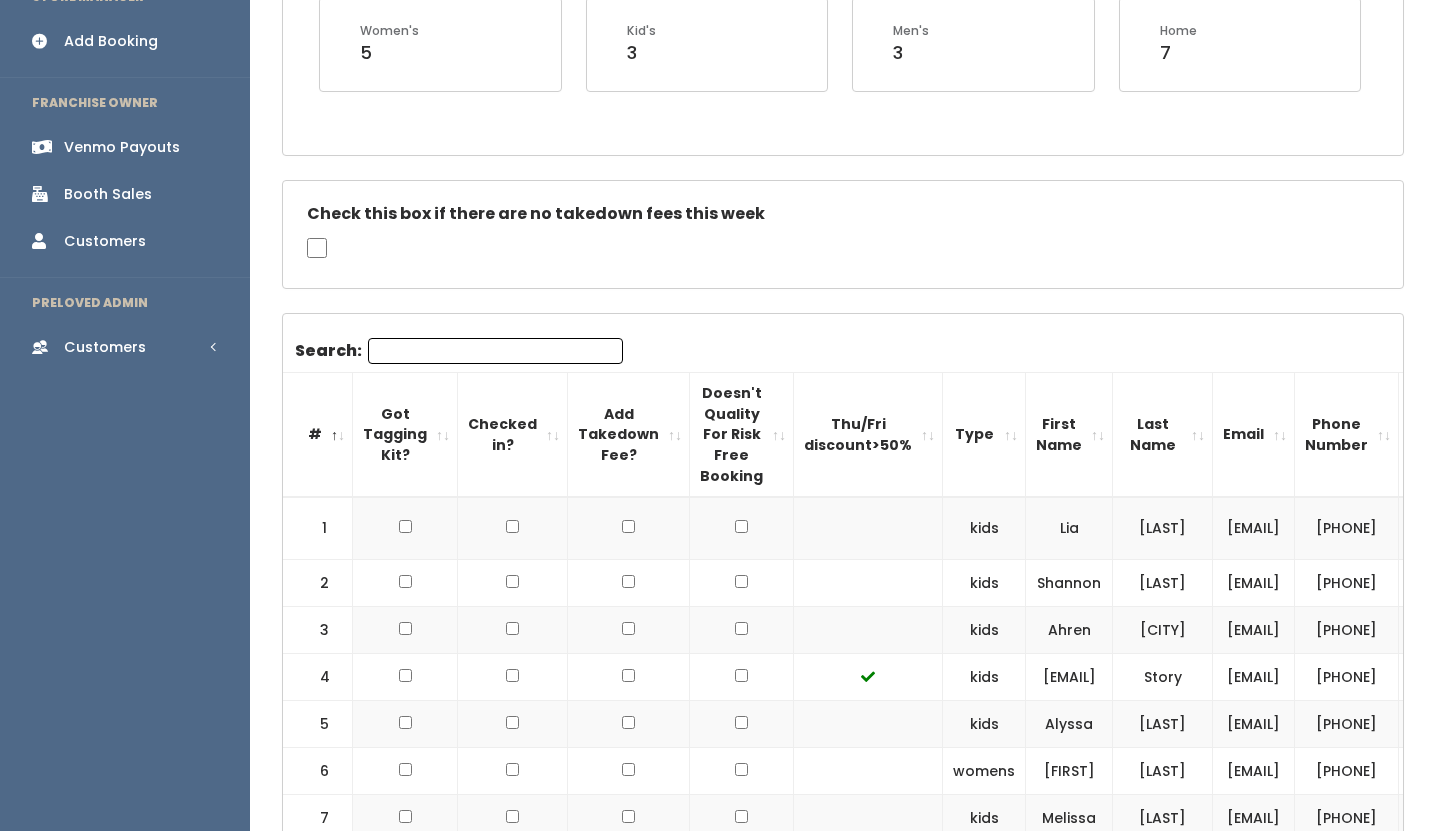 scroll, scrollTop: 0, scrollLeft: 0, axis: both 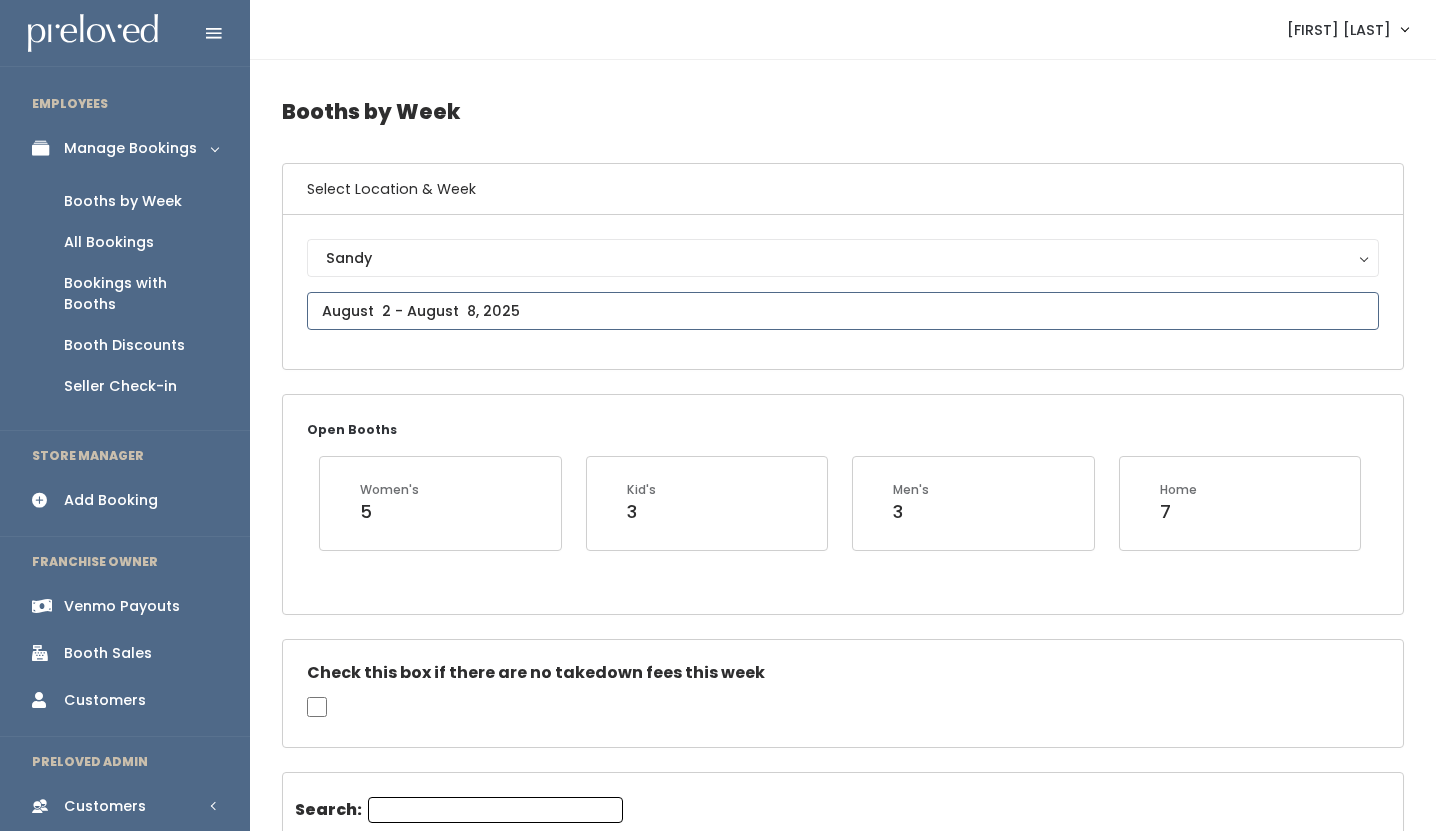 click at bounding box center [843, 311] 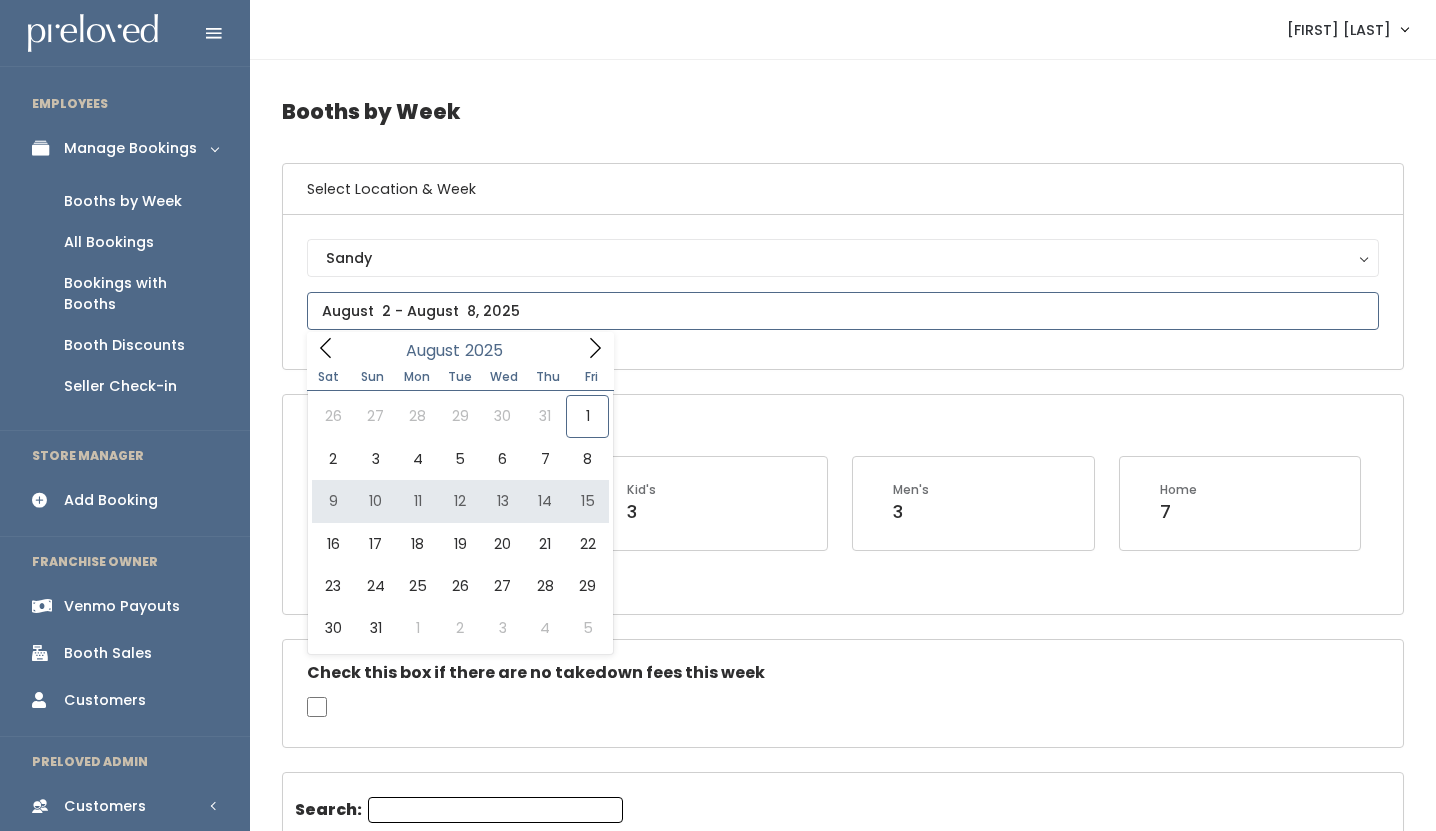 type on "[MONTH] [DAY] to [MONTH] [DAY]" 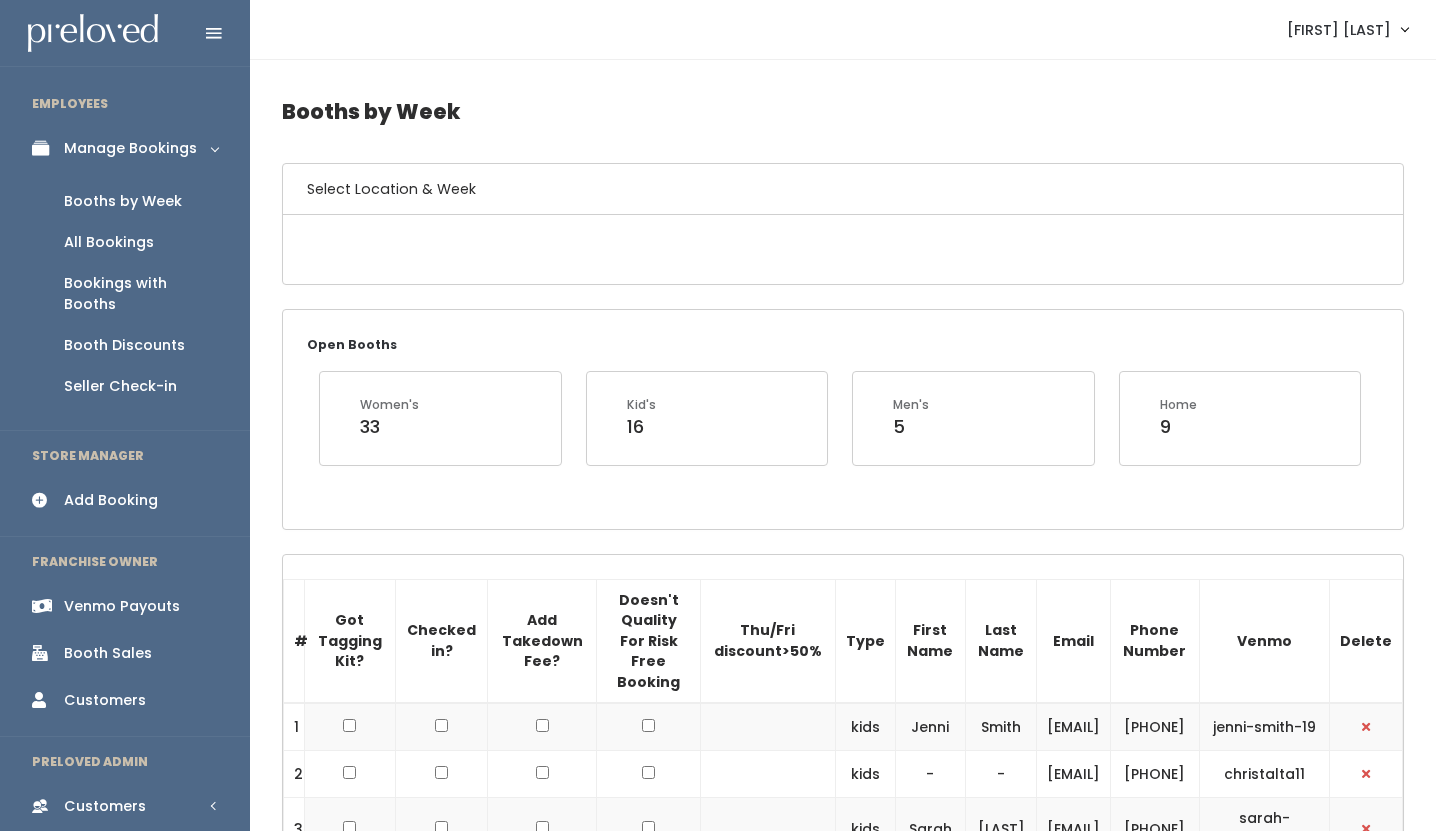 scroll, scrollTop: 0, scrollLeft: 0, axis: both 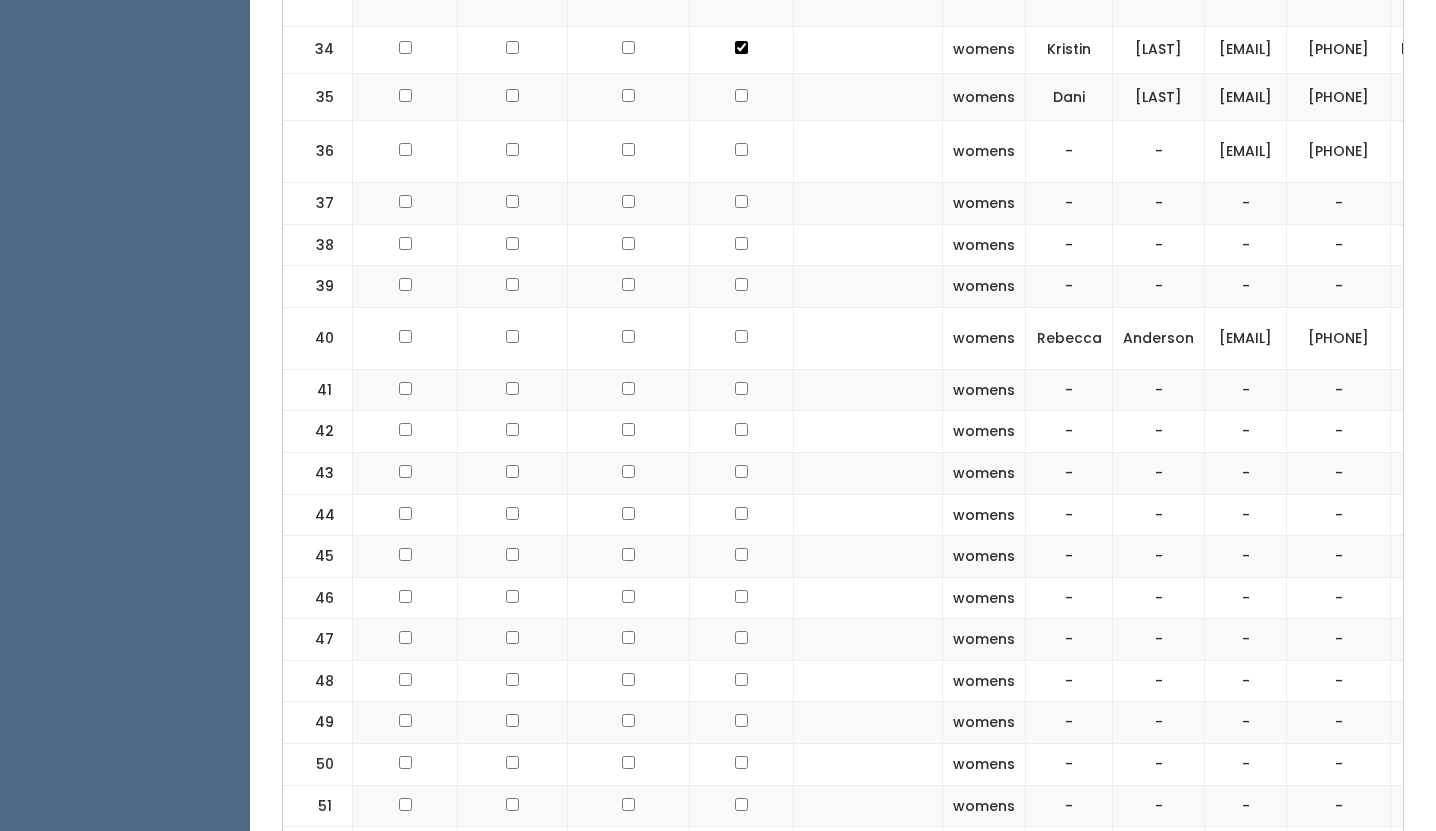 click on "-" at bounding box center (1069, 432) 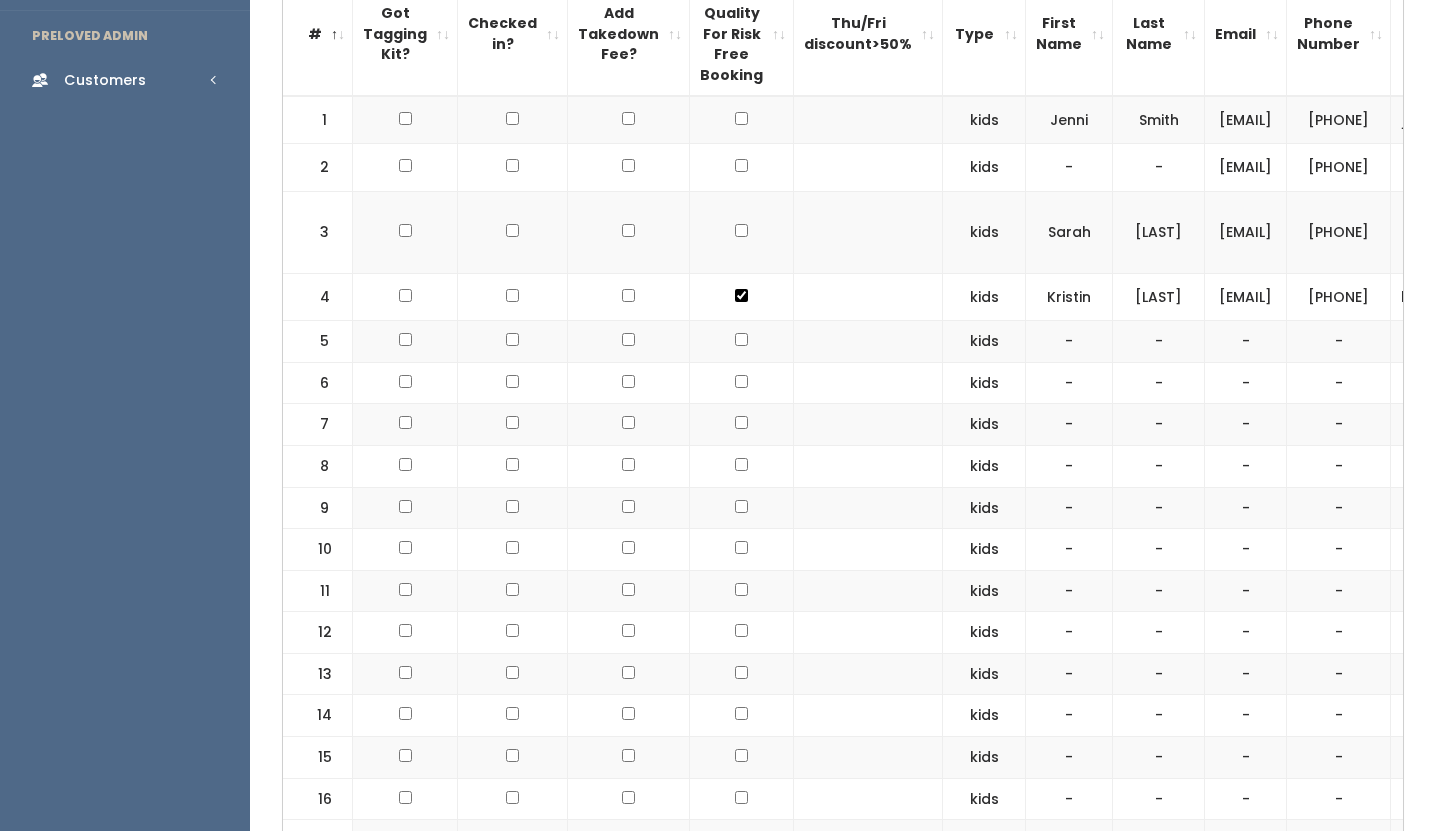 scroll, scrollTop: 0, scrollLeft: 0, axis: both 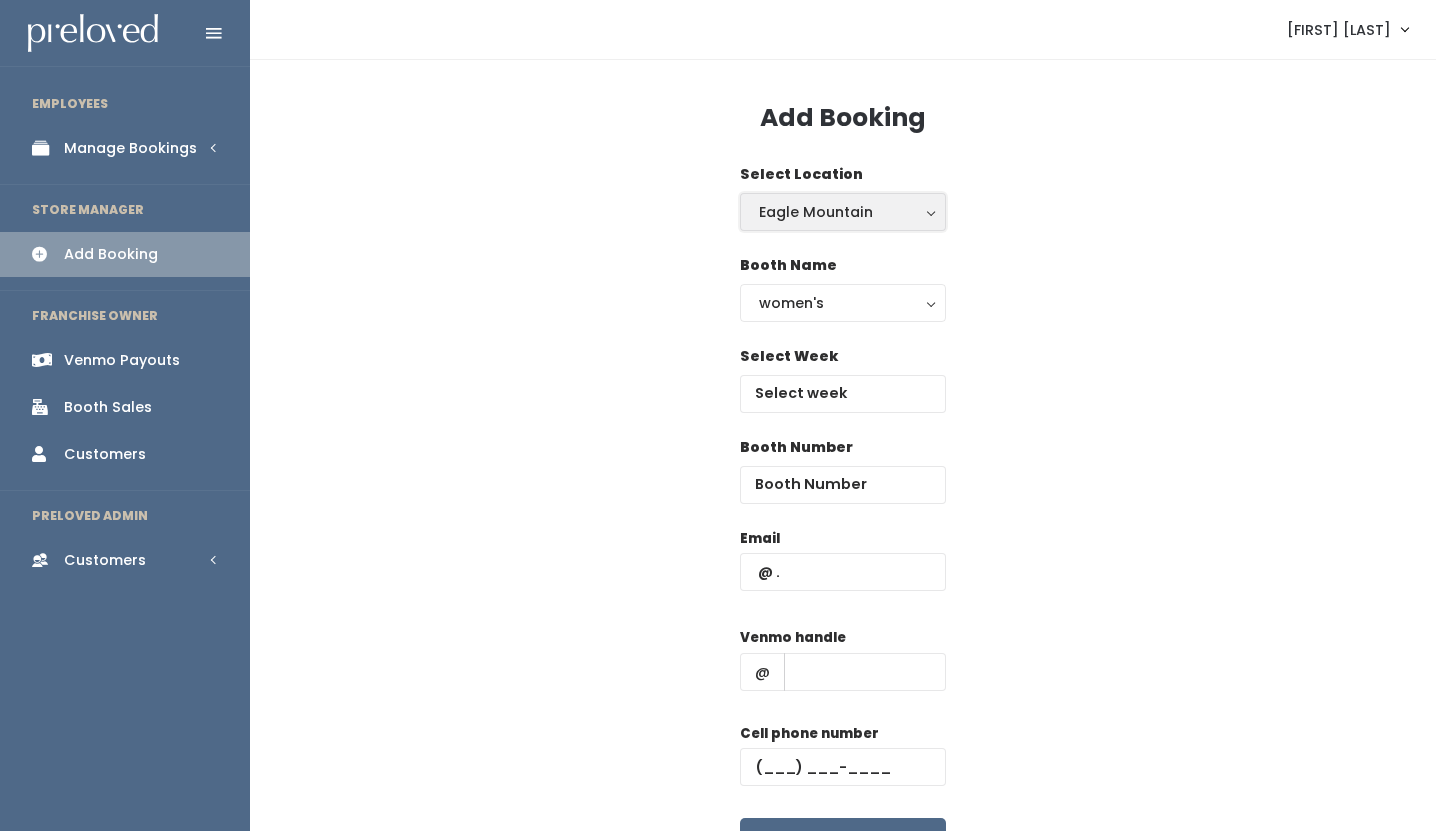 click on "Eagle Mountain" at bounding box center (843, 212) 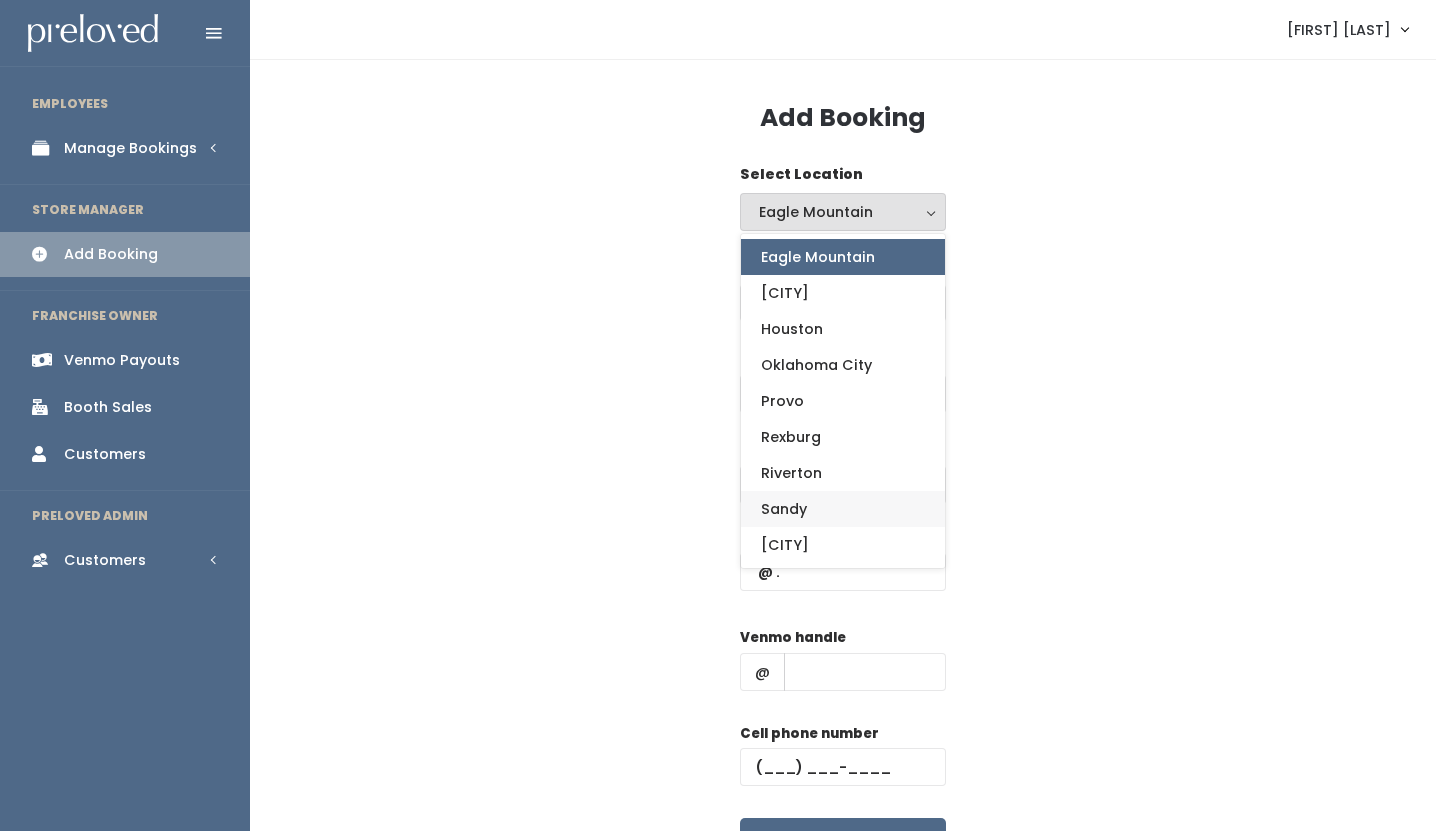 click on "Sandy" at bounding box center [843, 509] 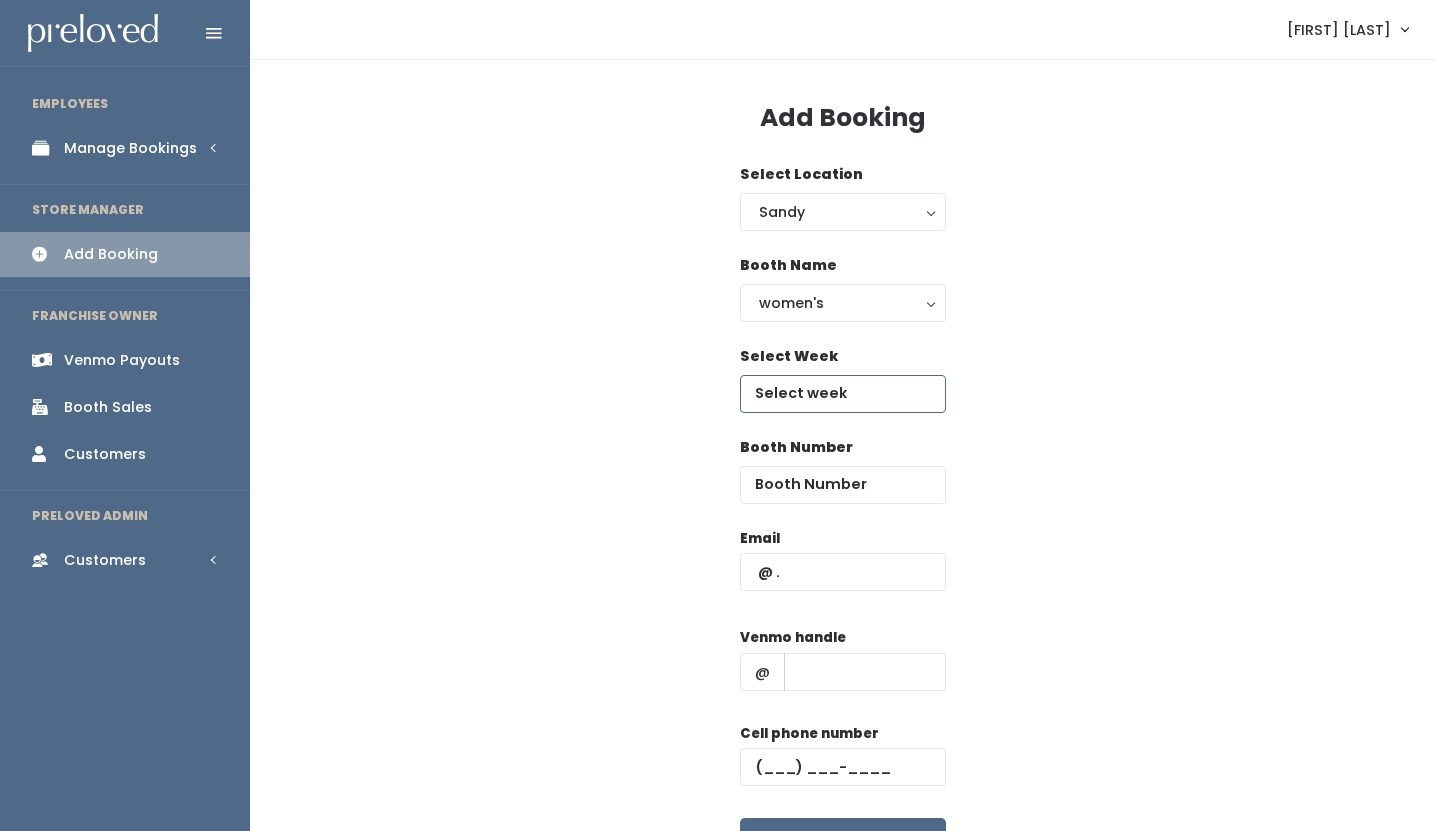 click at bounding box center (843, 394) 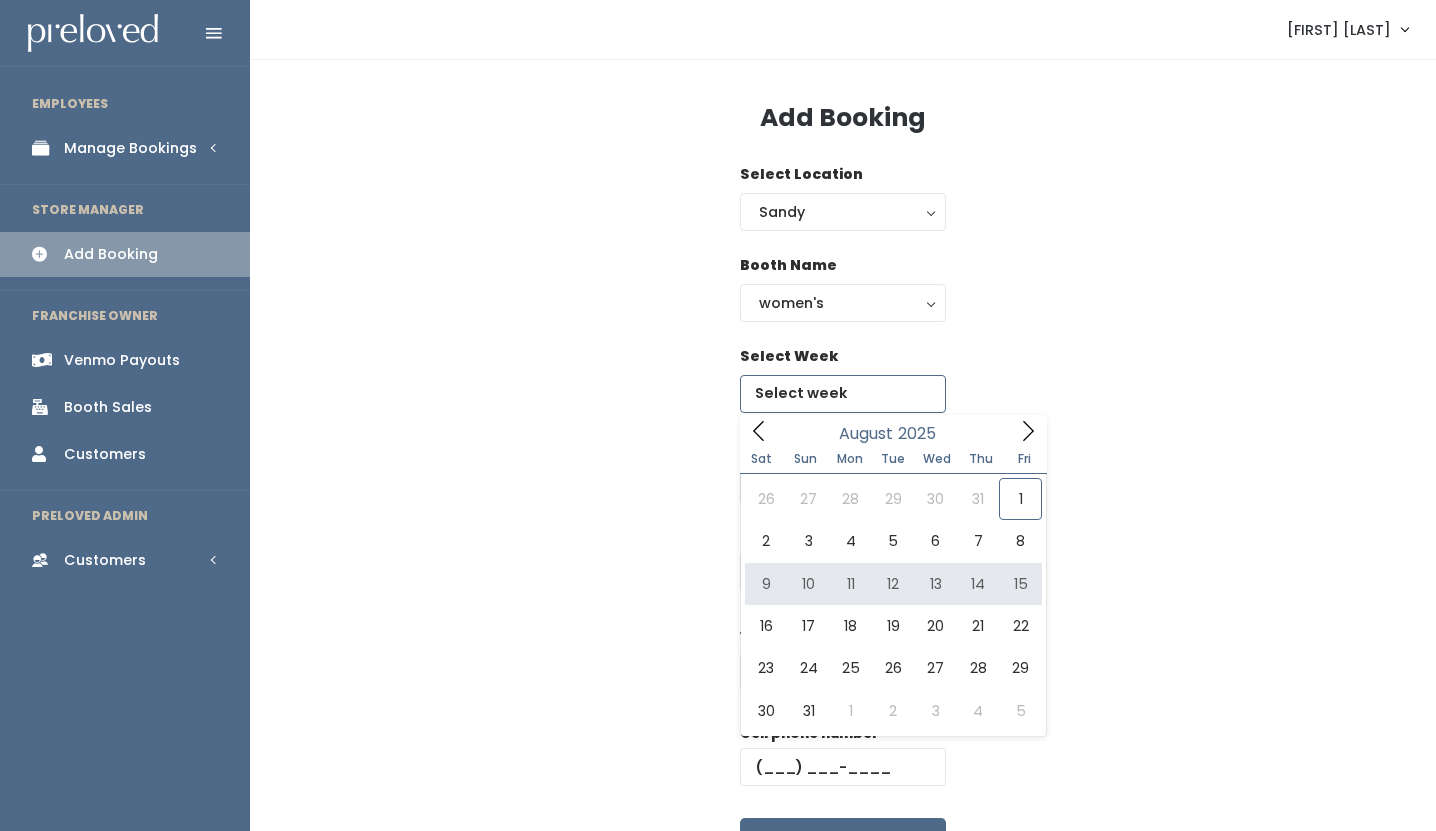 type on "[MONTH] [DAY] to [MONTH] [DAY]" 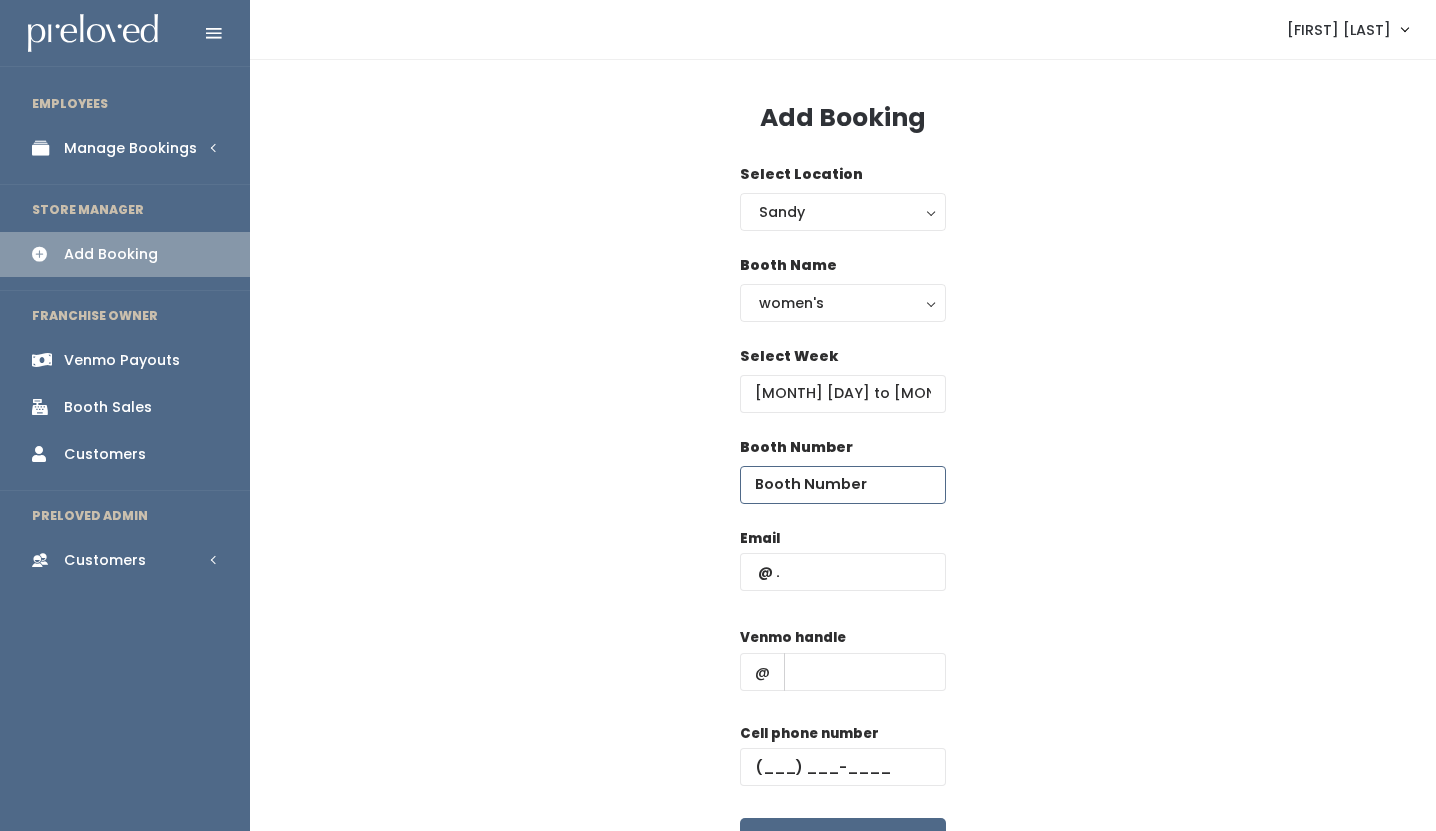 click at bounding box center (843, 485) 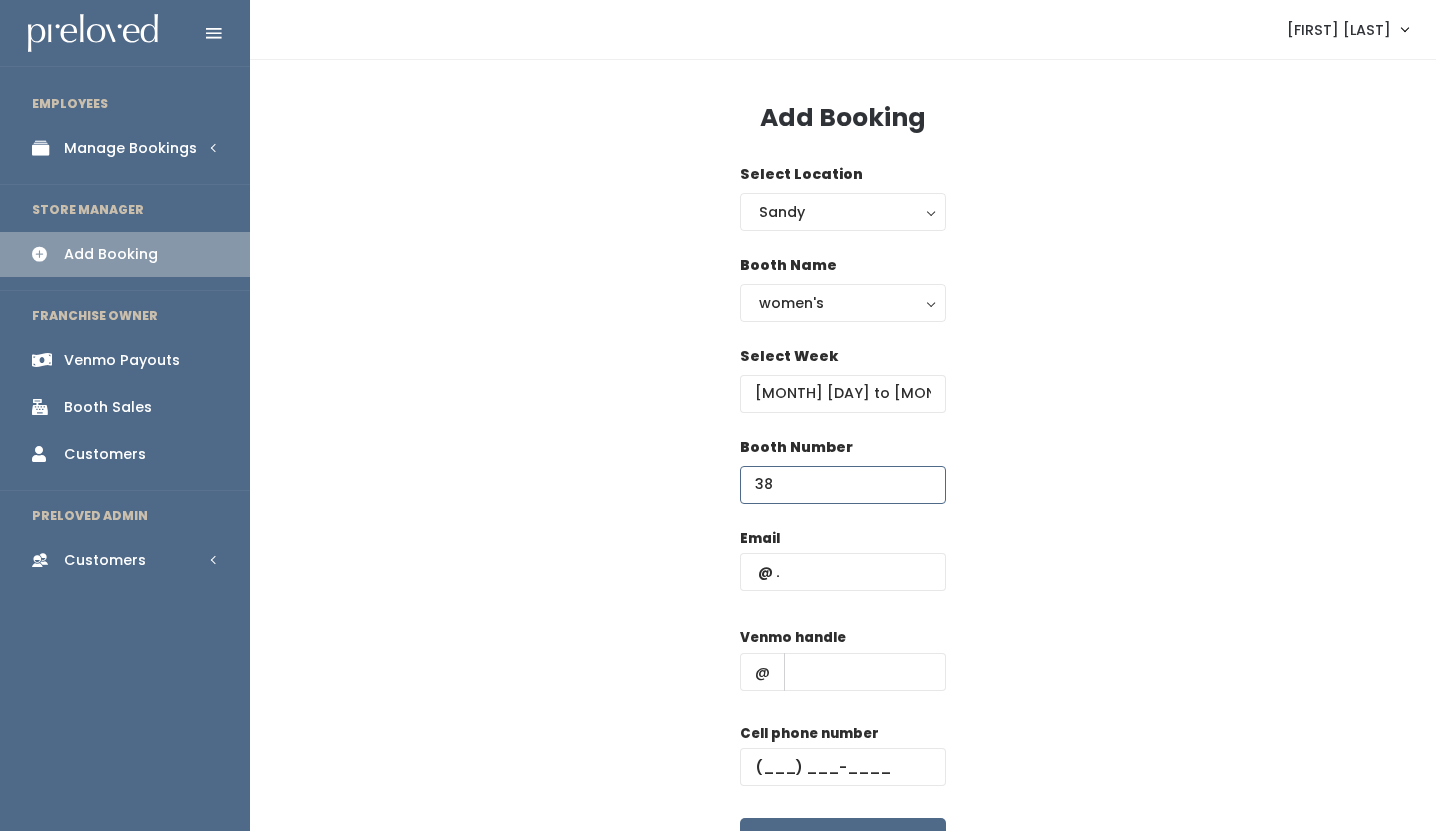 type on "38" 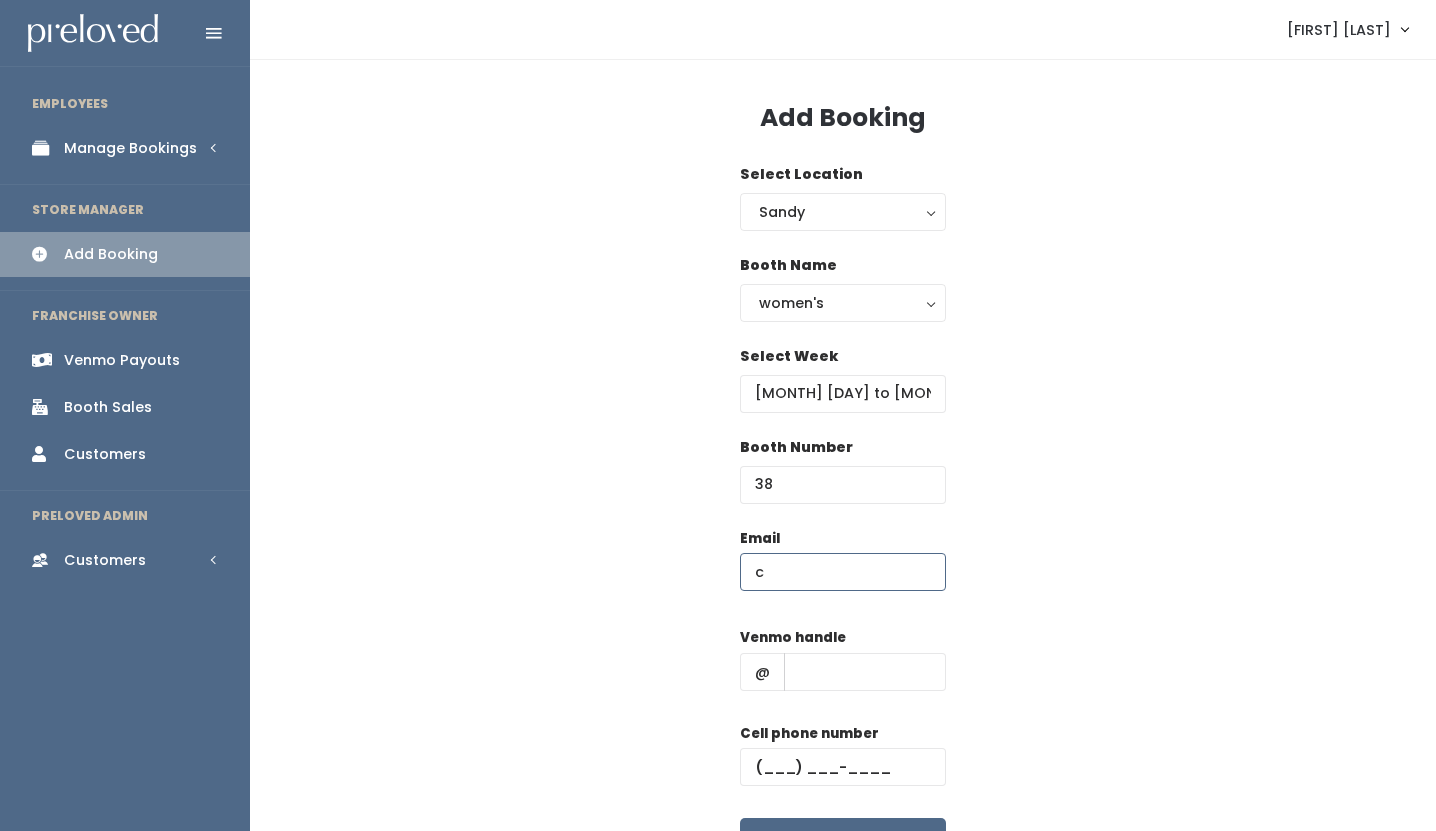type on "[EMAIL]" 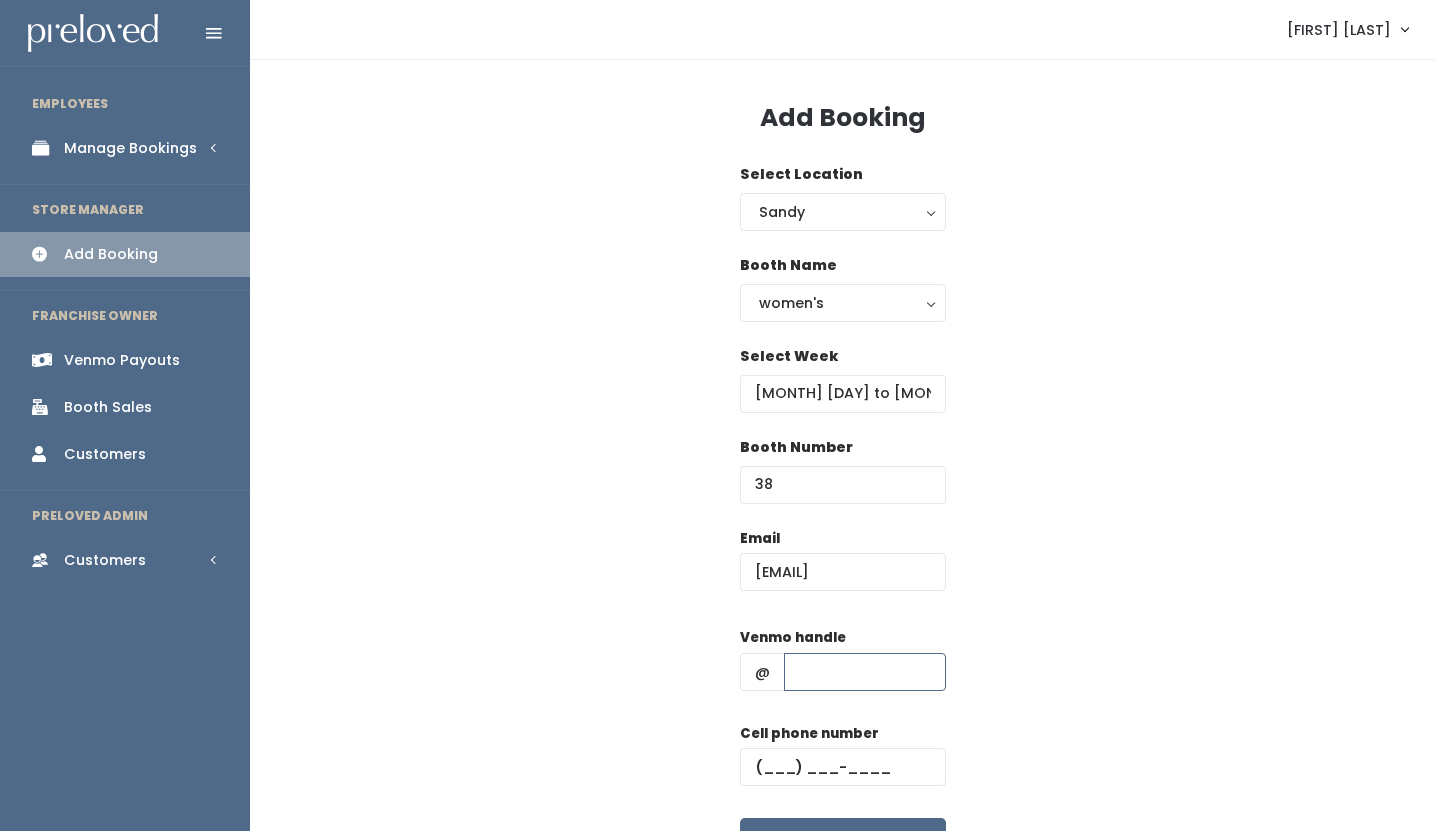 click at bounding box center (865, 672) 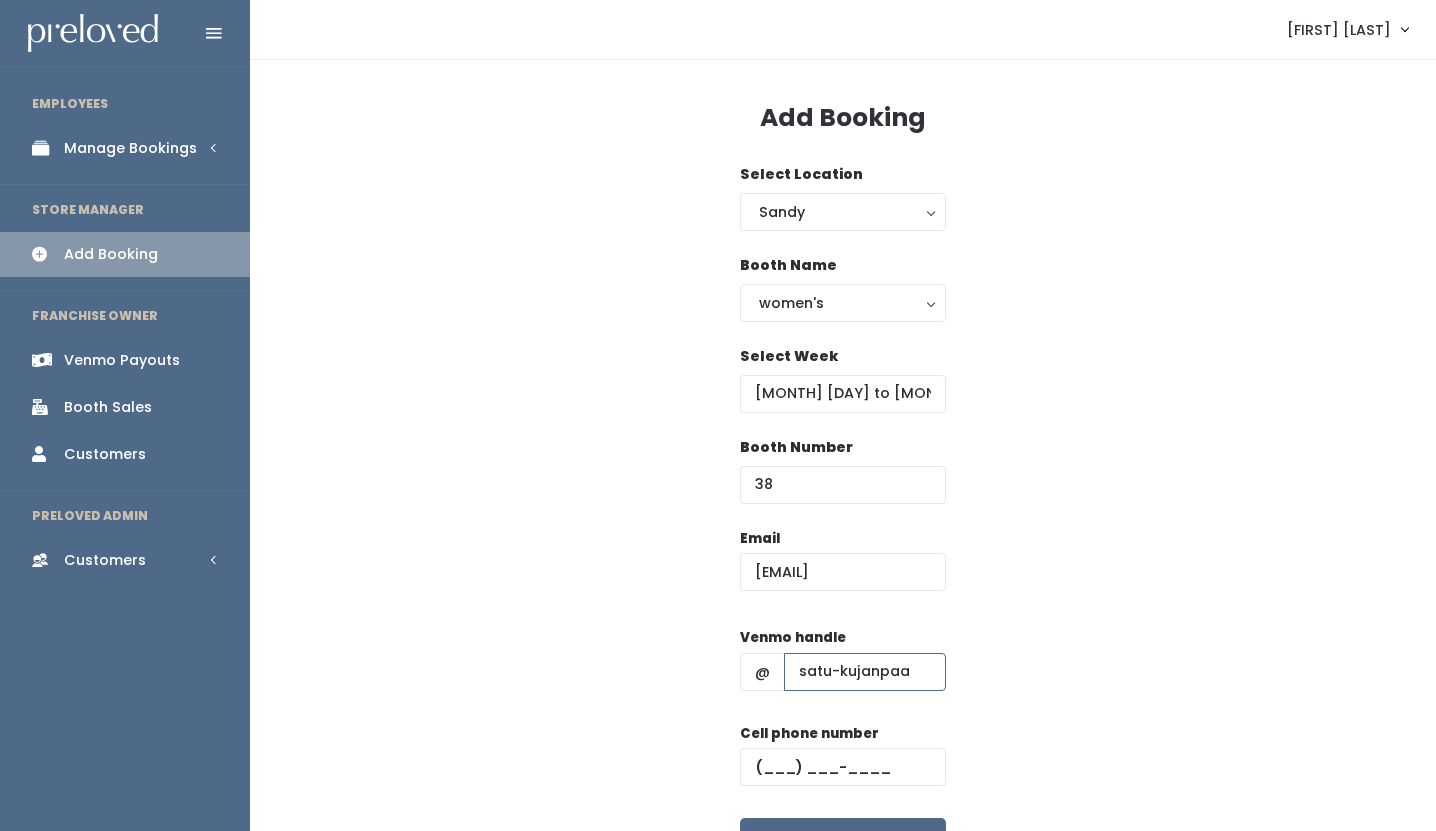 type on "satu-kujanpaa" 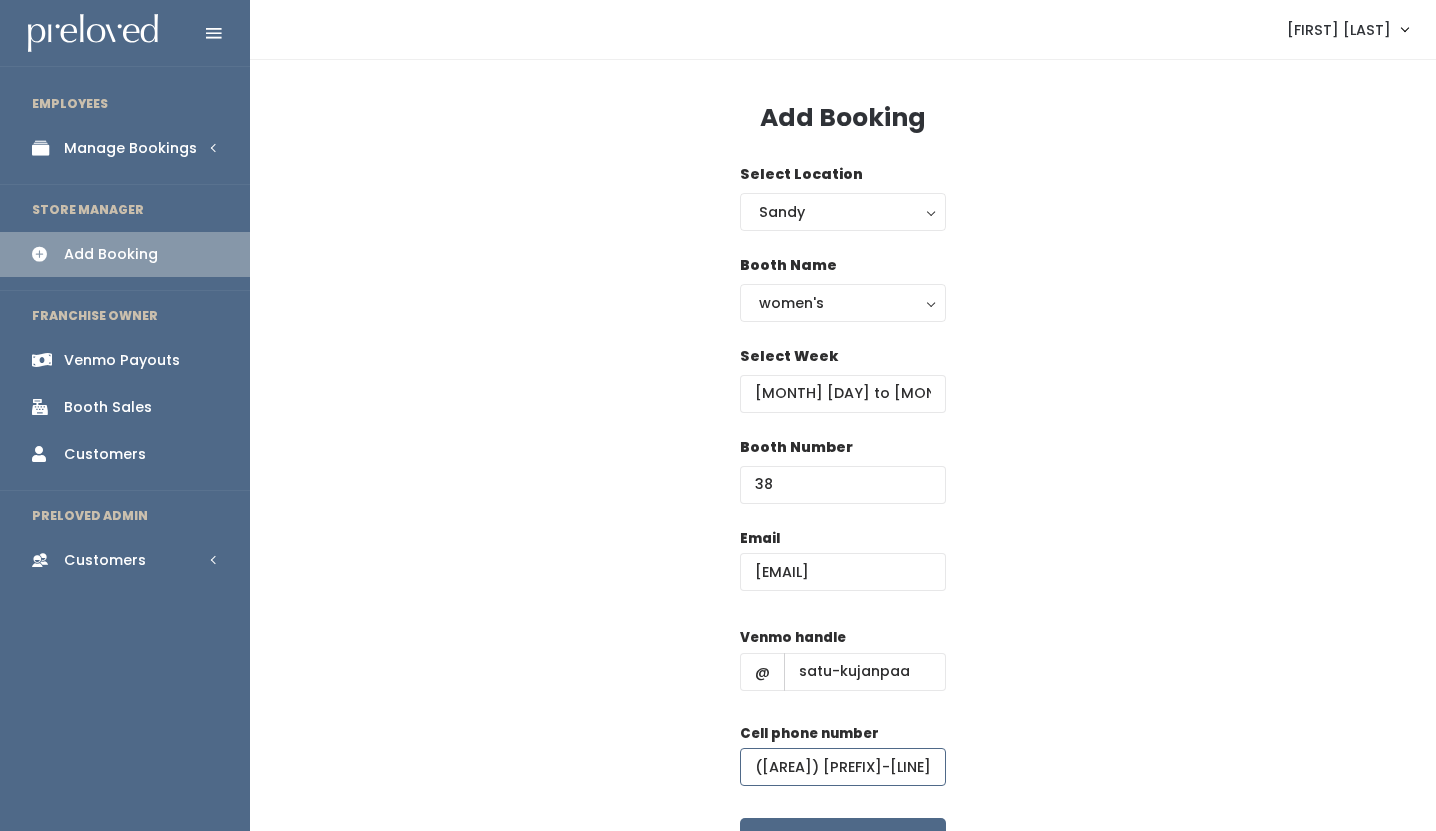 type on "(832) 792-4433" 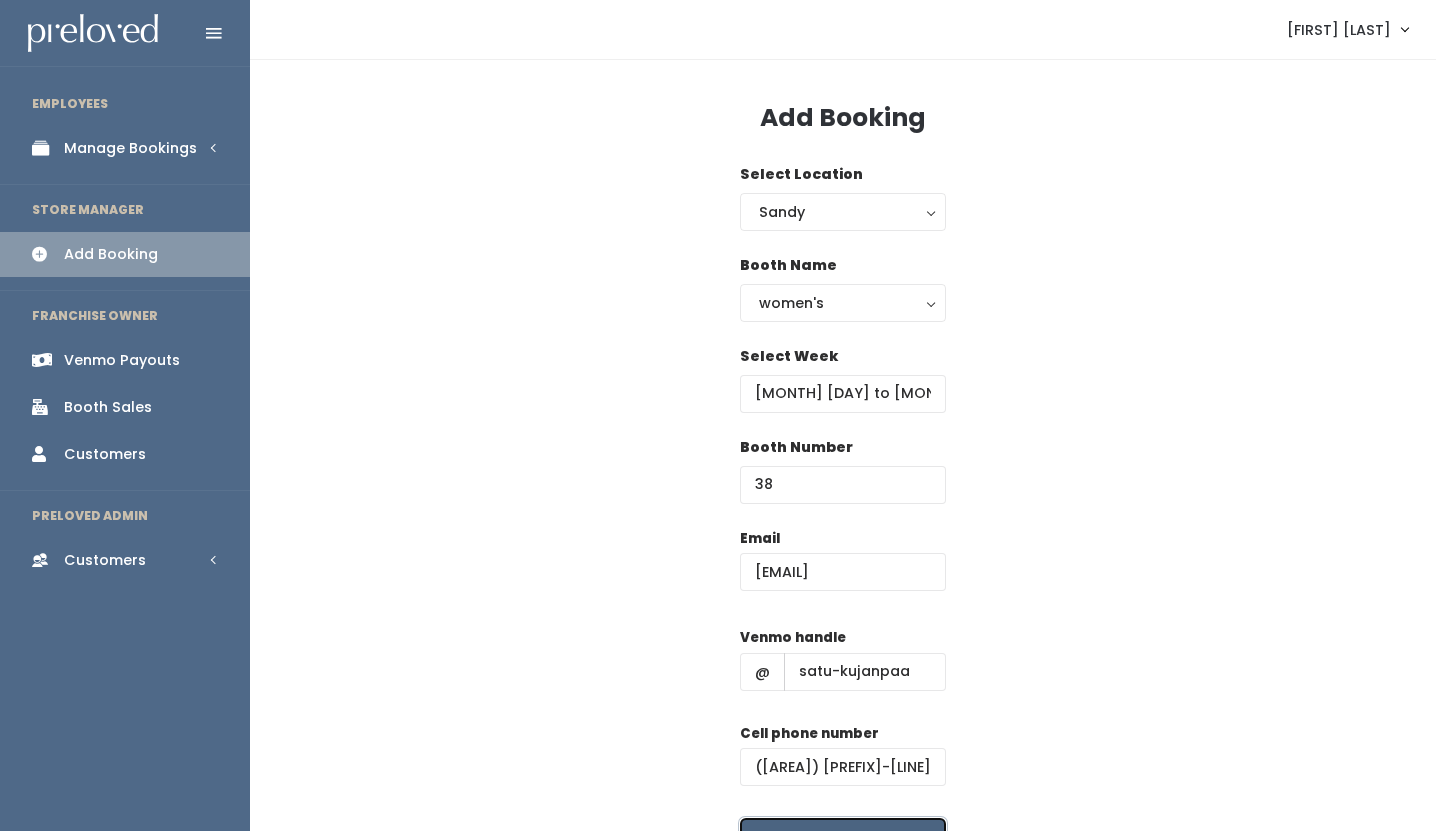 click on "Create" at bounding box center (843, 849) 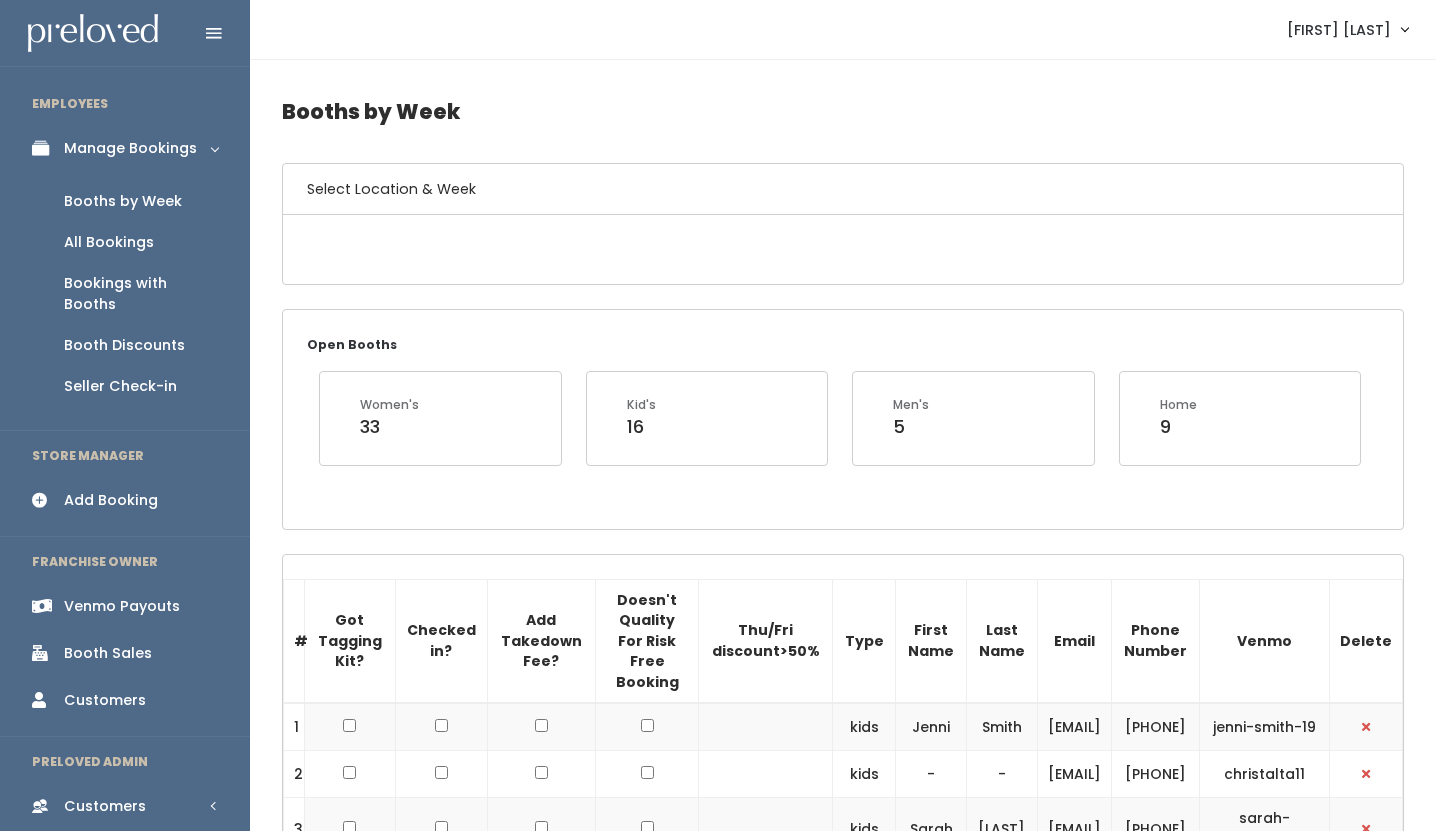scroll, scrollTop: 0, scrollLeft: 0, axis: both 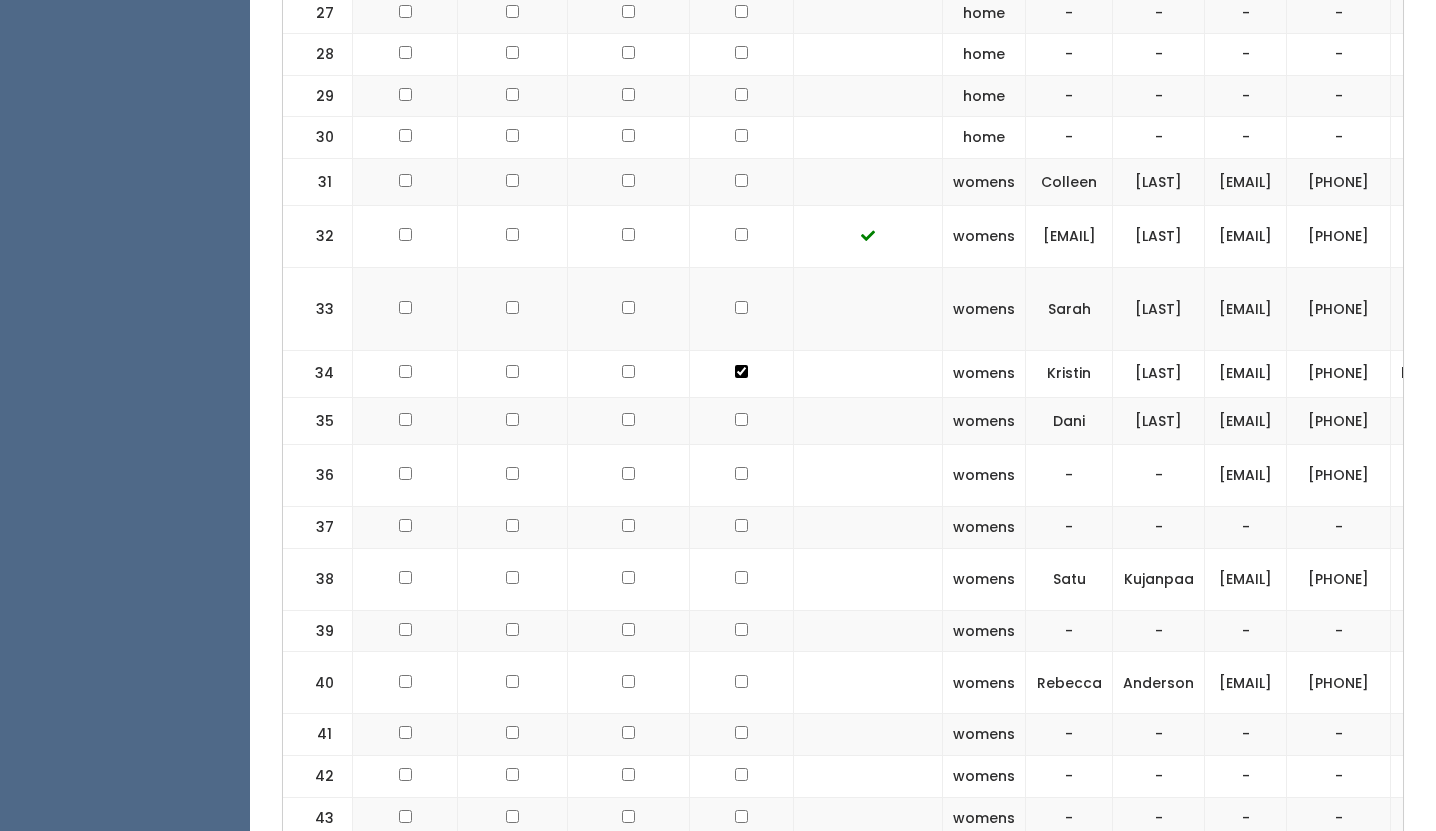 click at bounding box center (741, -1099) 